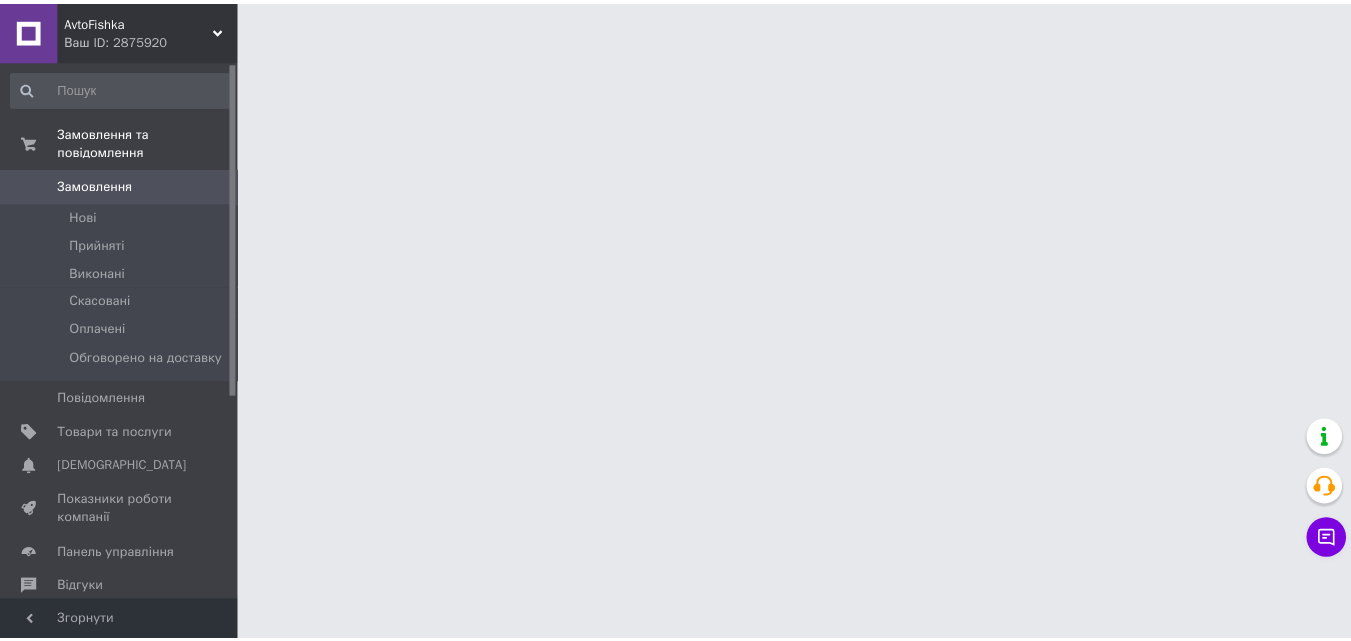 scroll, scrollTop: 0, scrollLeft: 0, axis: both 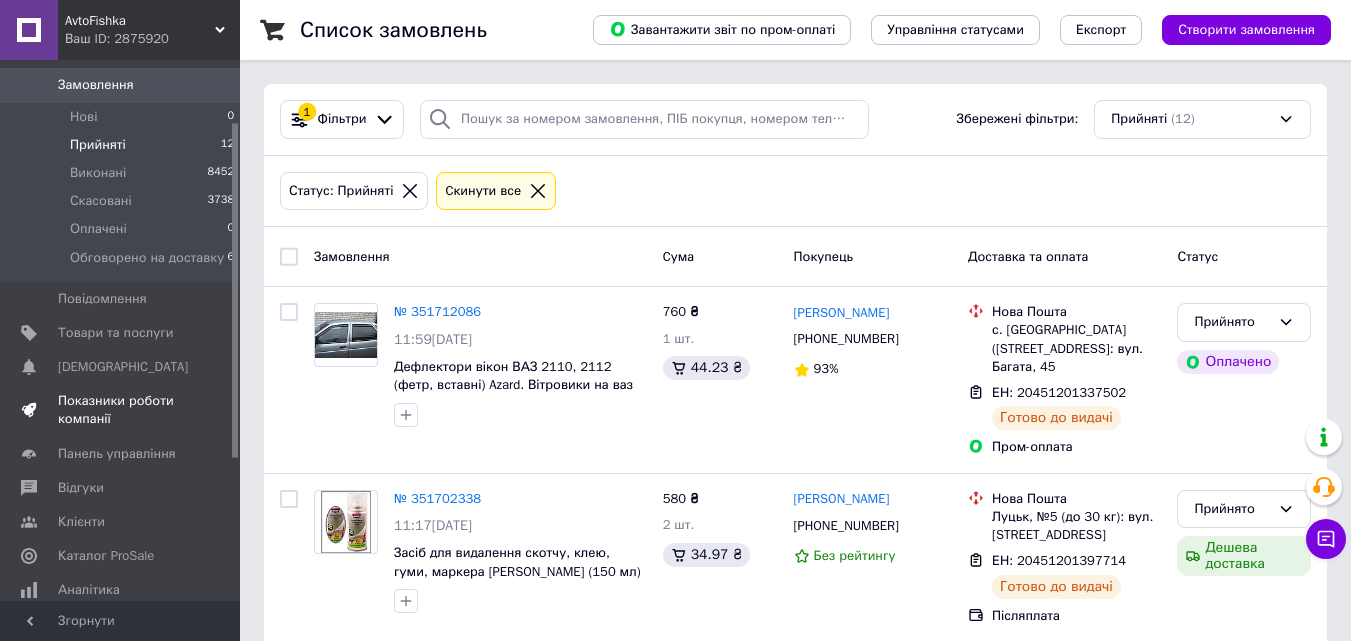 click on "Показники роботи компанії" at bounding box center (121, 410) 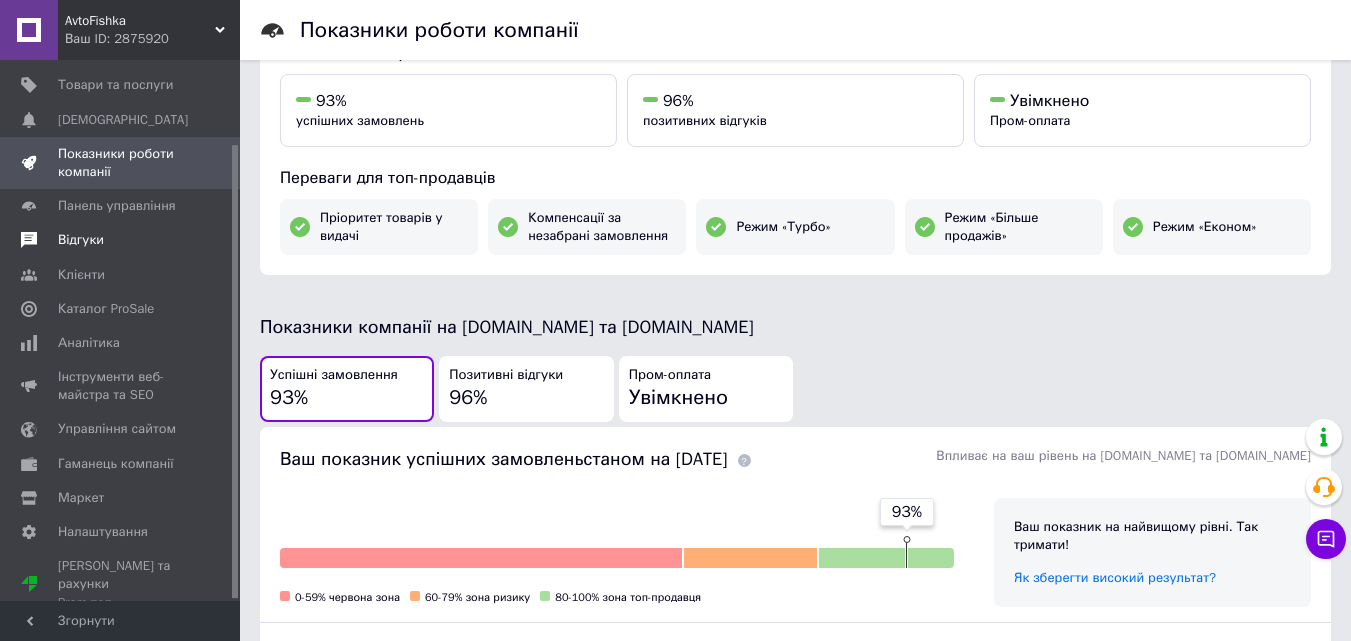 scroll, scrollTop: 49, scrollLeft: 0, axis: vertical 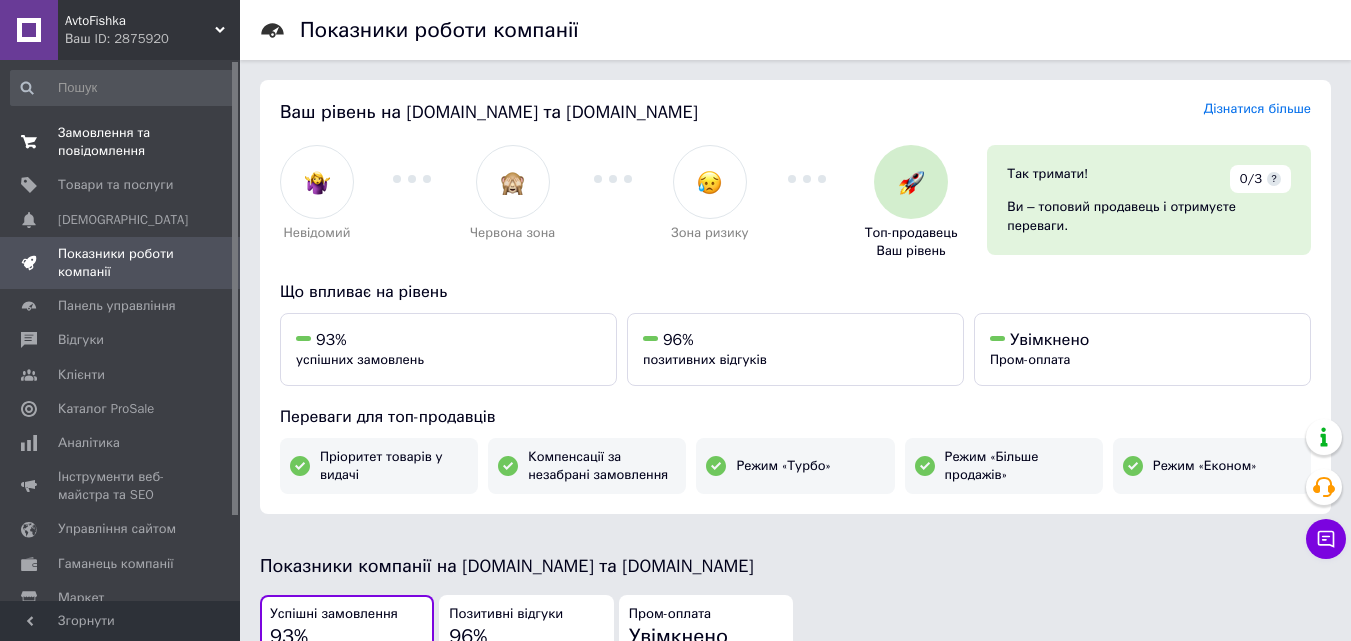 click on "Замовлення та повідомлення" at bounding box center [121, 142] 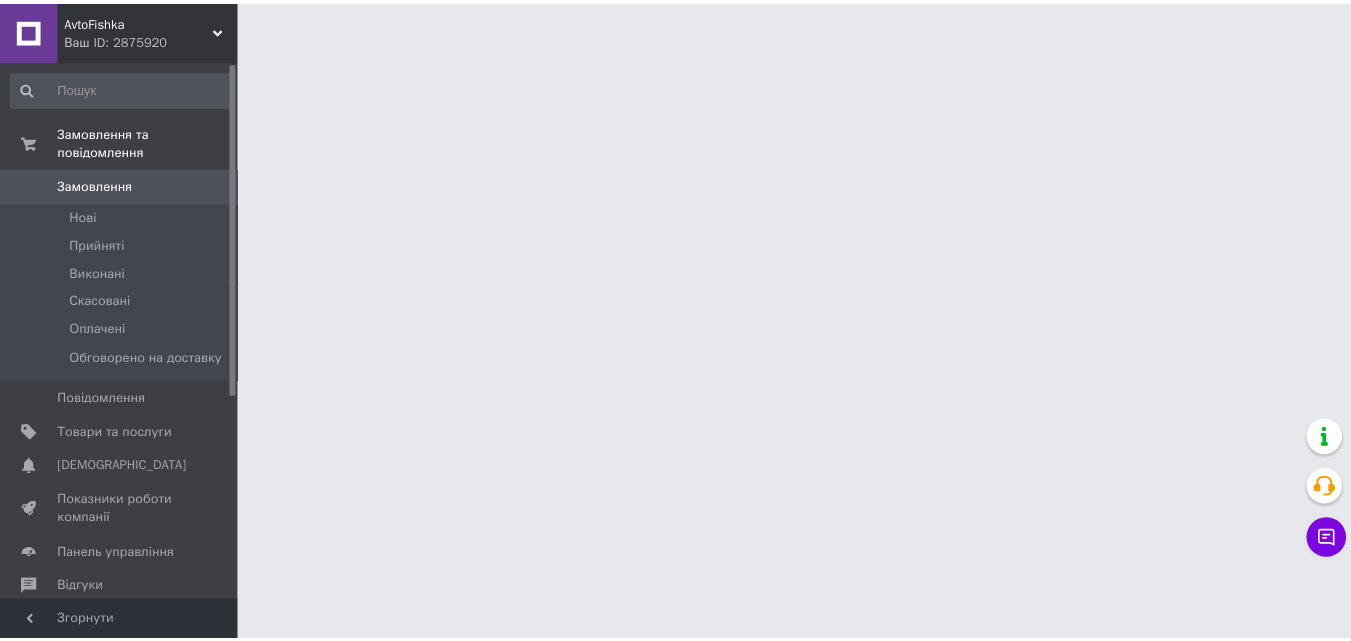 scroll, scrollTop: 0, scrollLeft: 0, axis: both 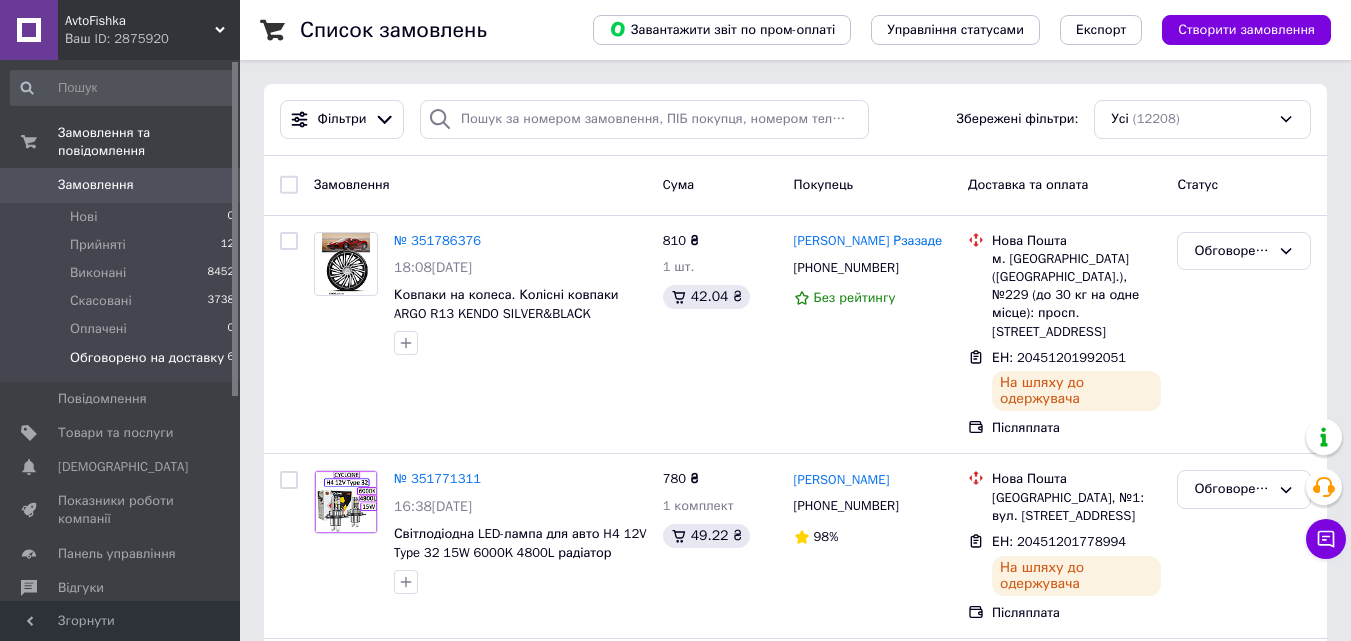 click on "Обговорено на доставку" at bounding box center (147, 358) 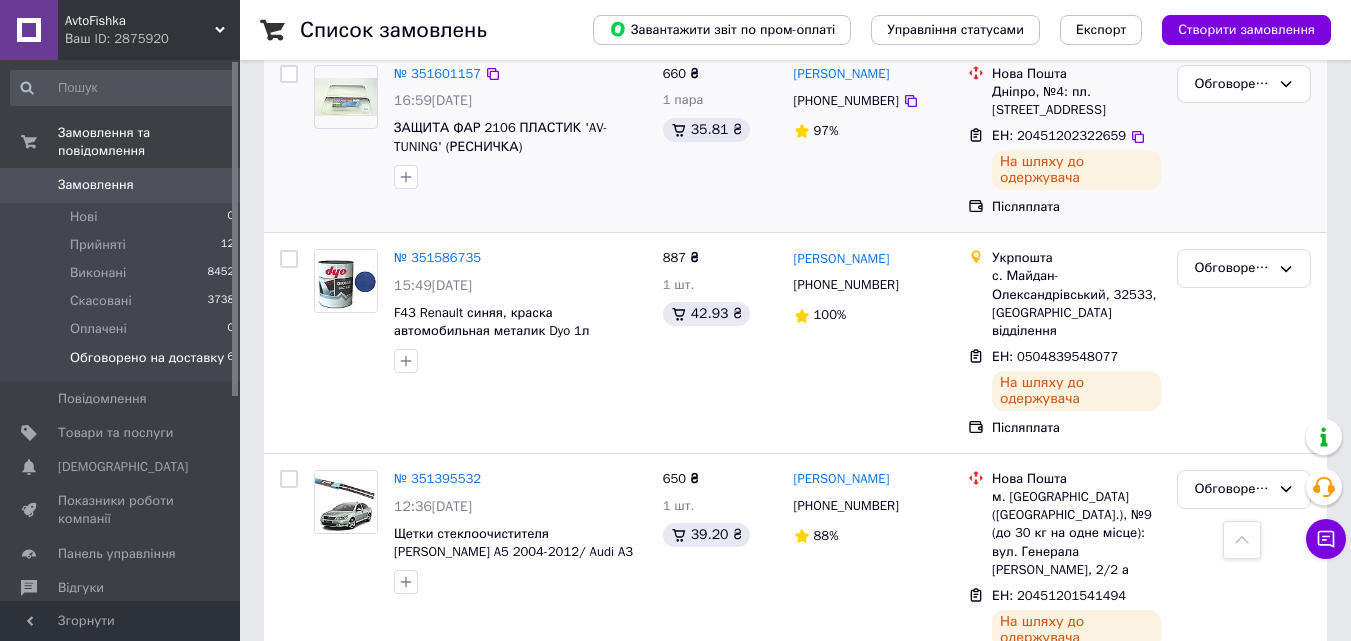 scroll, scrollTop: 866, scrollLeft: 0, axis: vertical 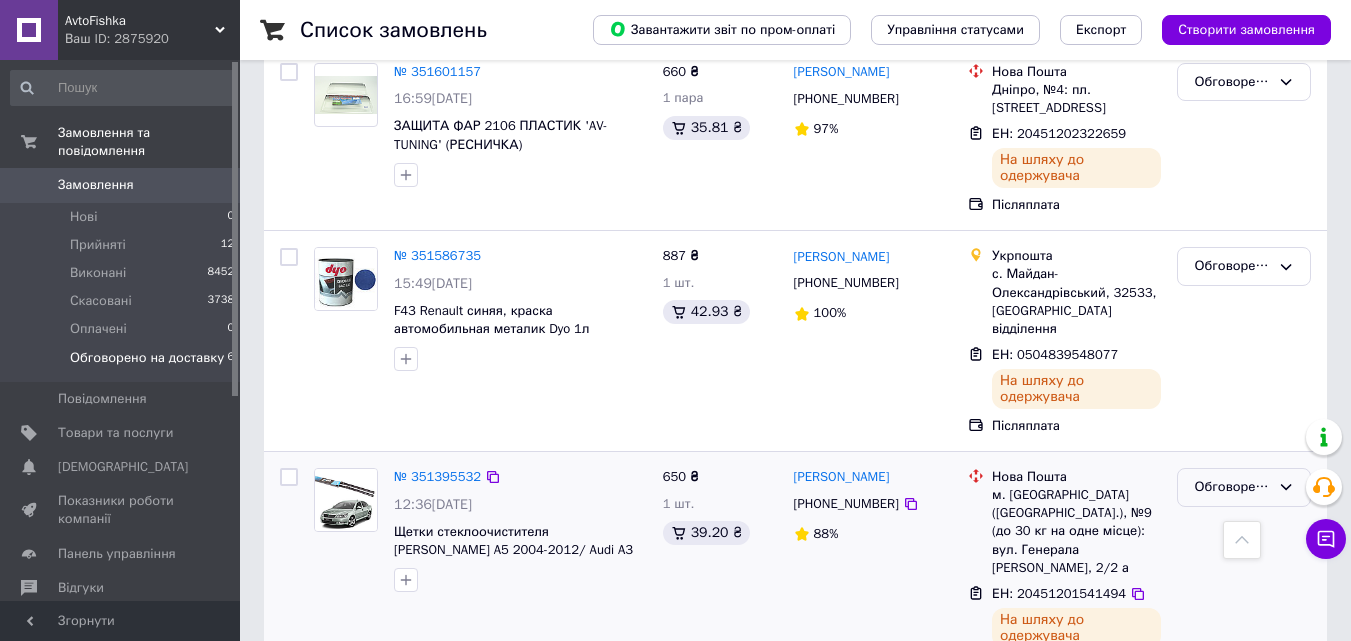 click on "Обговорено на доставку" at bounding box center (1232, 487) 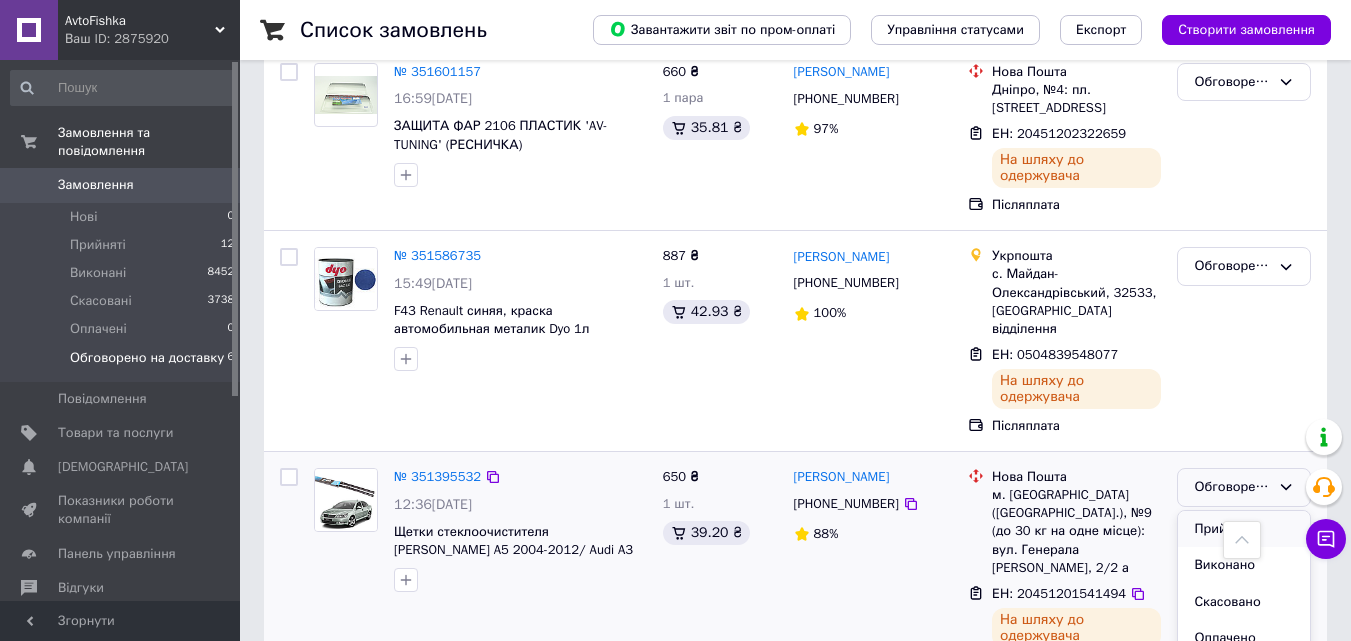 click on "Прийнято" at bounding box center [1244, 529] 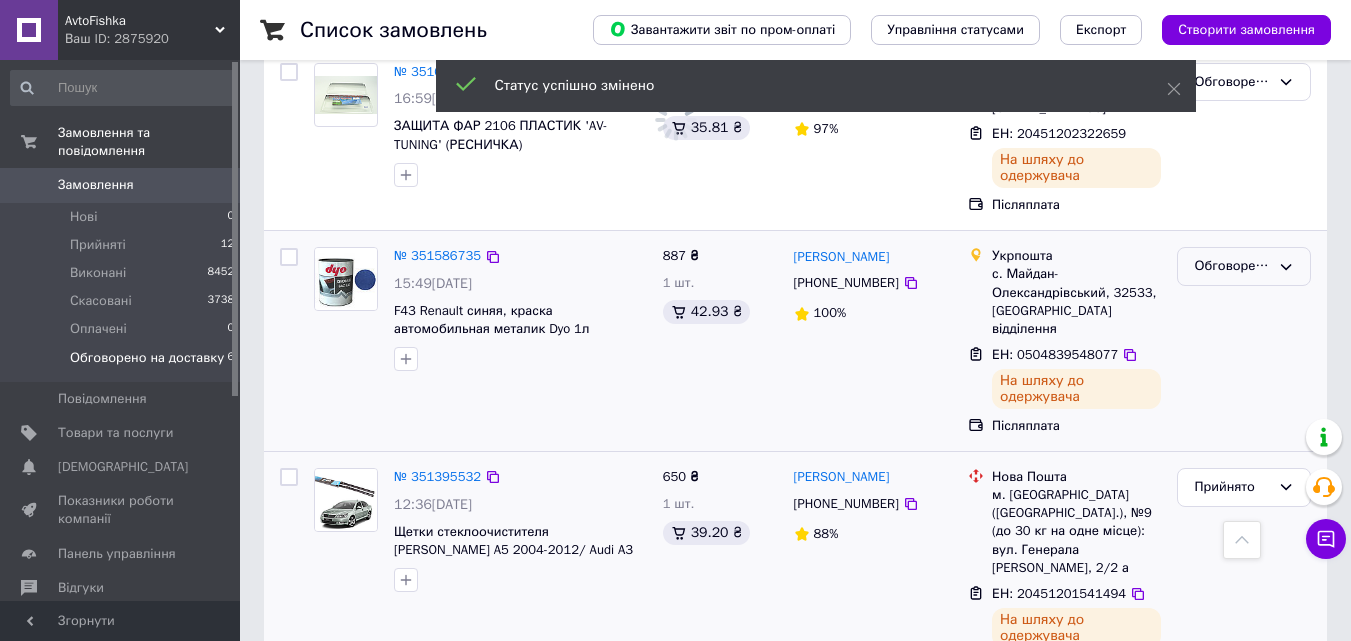 click on "Обговорено на доставку" at bounding box center [1244, 266] 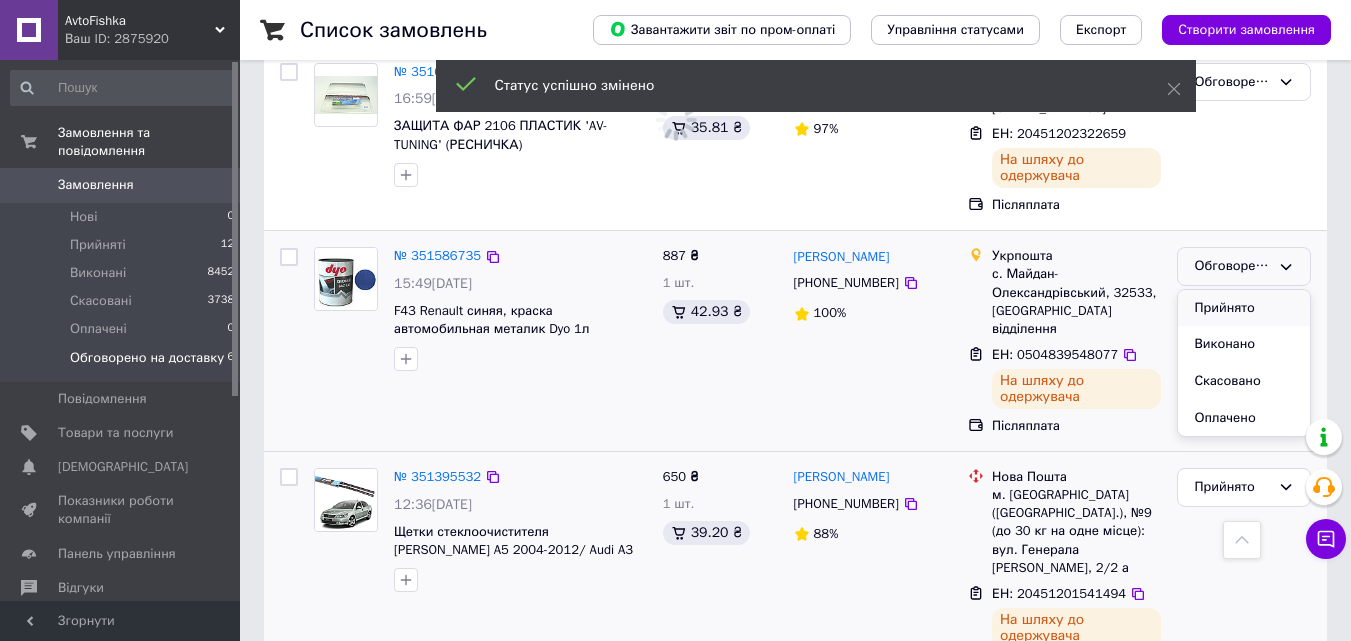 click on "Прийнято" at bounding box center (1244, 308) 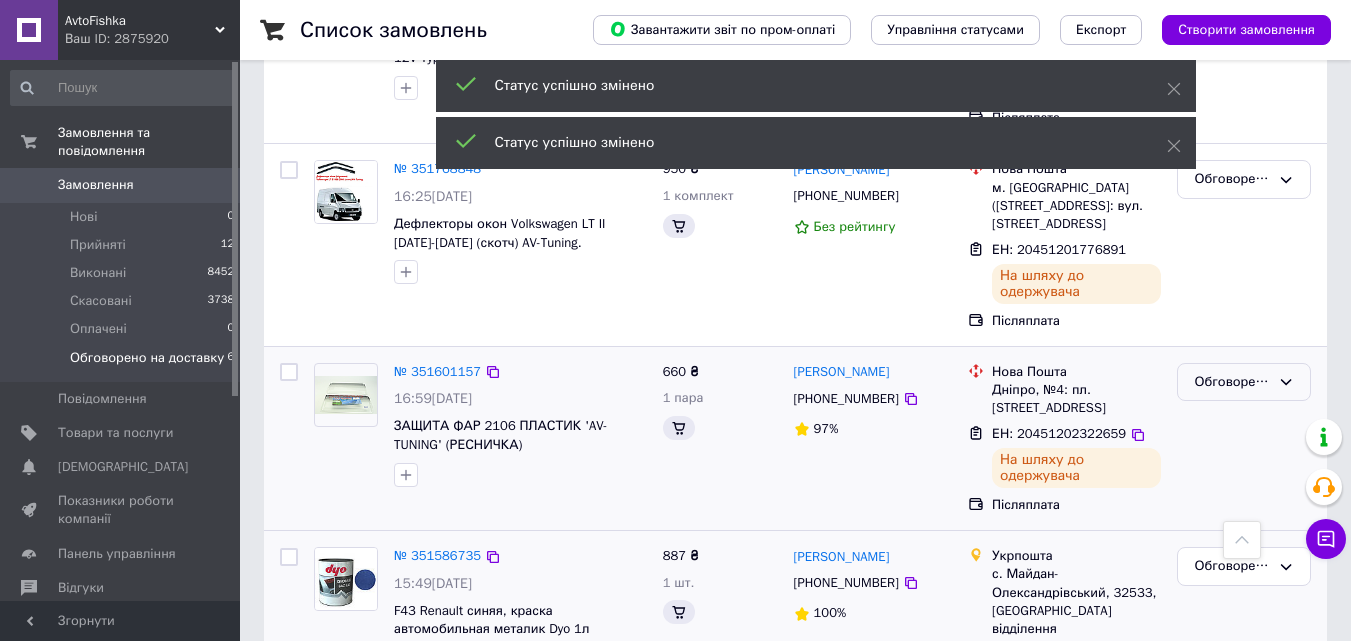 click on "Обговорено на доставку" at bounding box center [1232, 382] 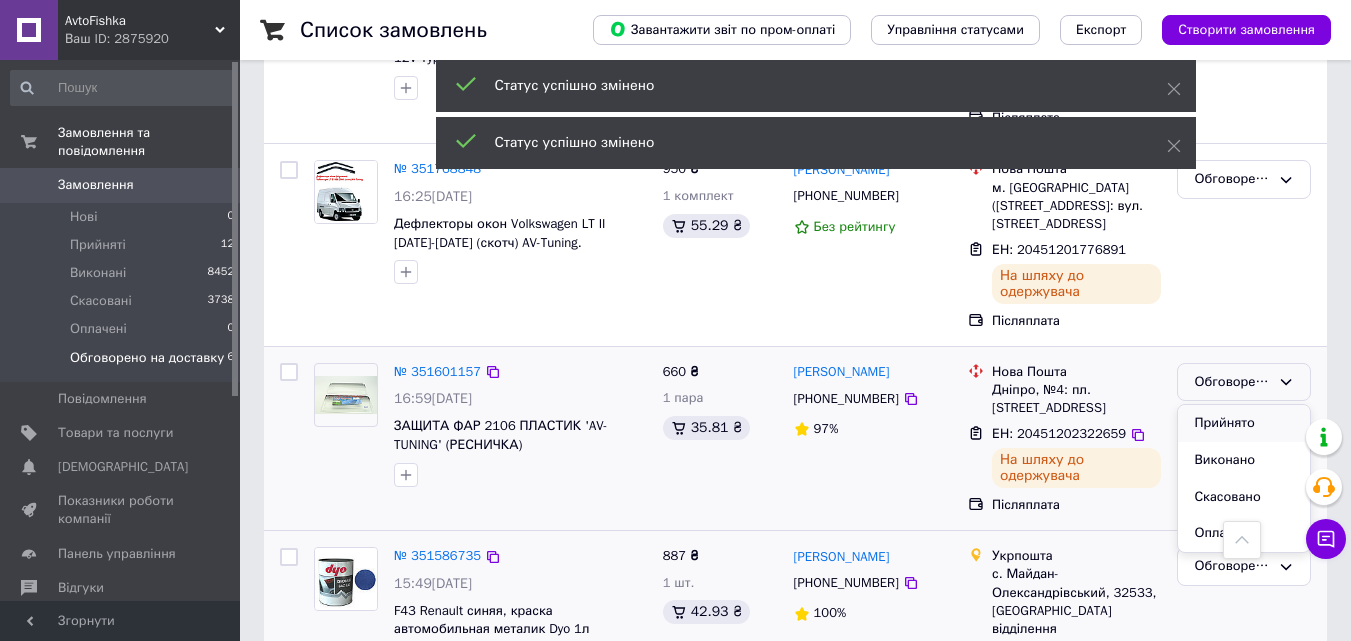 click on "Прийнято" at bounding box center (1244, 423) 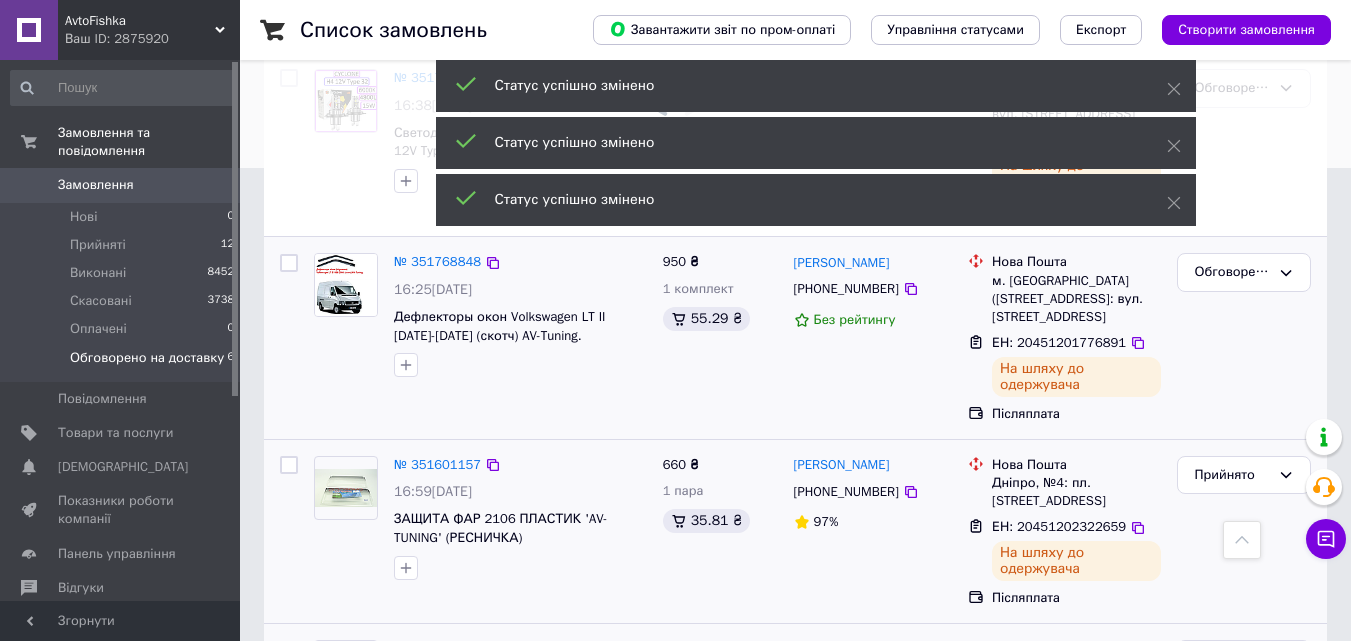 scroll, scrollTop: 366, scrollLeft: 0, axis: vertical 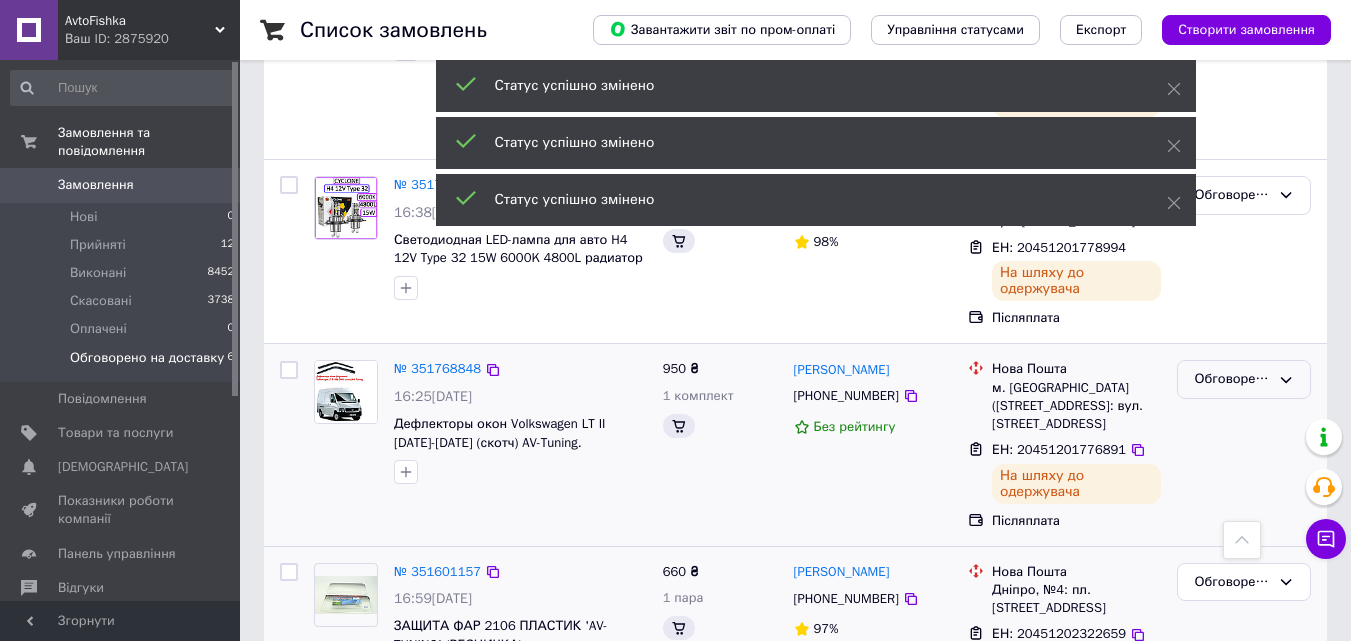 click on "Обговорено на доставку" at bounding box center [1232, 379] 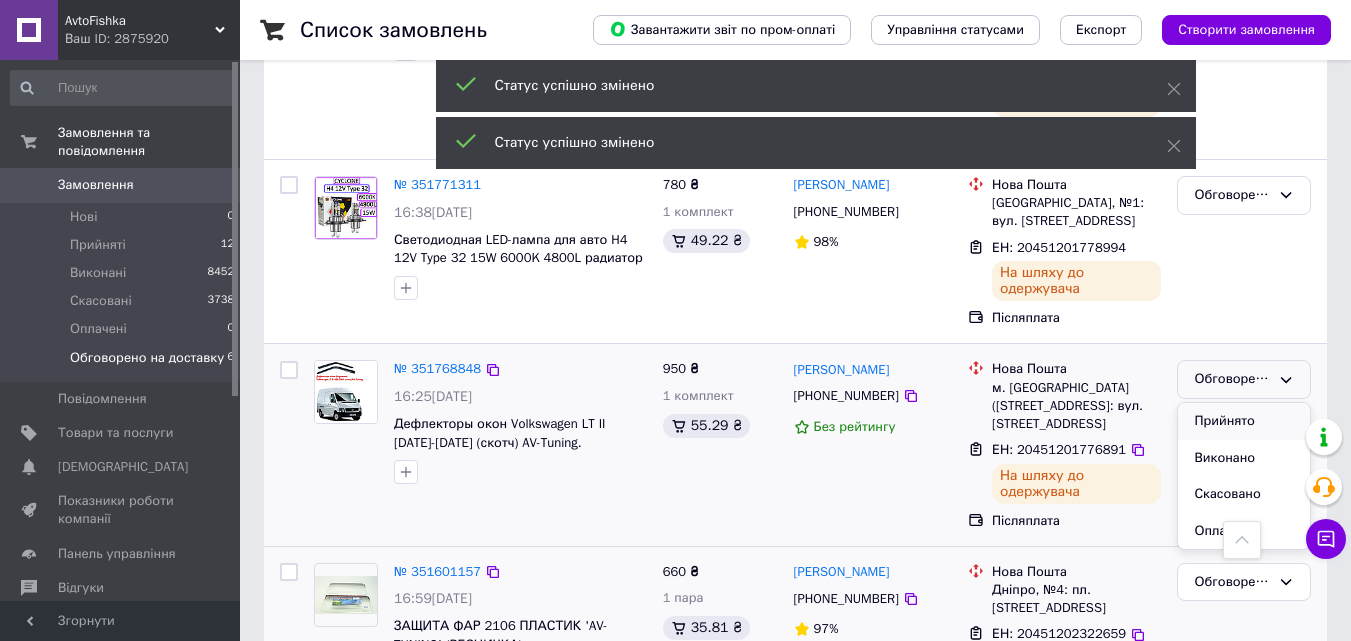 click on "Прийнято" at bounding box center [1244, 421] 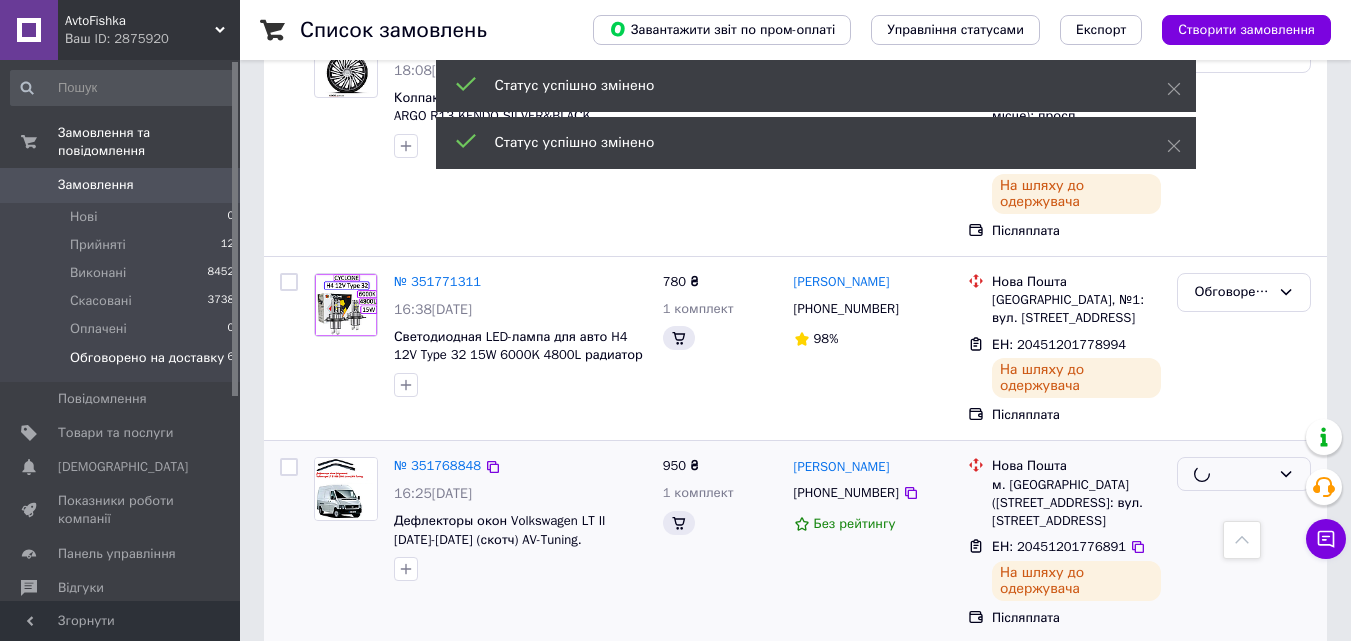 scroll, scrollTop: 166, scrollLeft: 0, axis: vertical 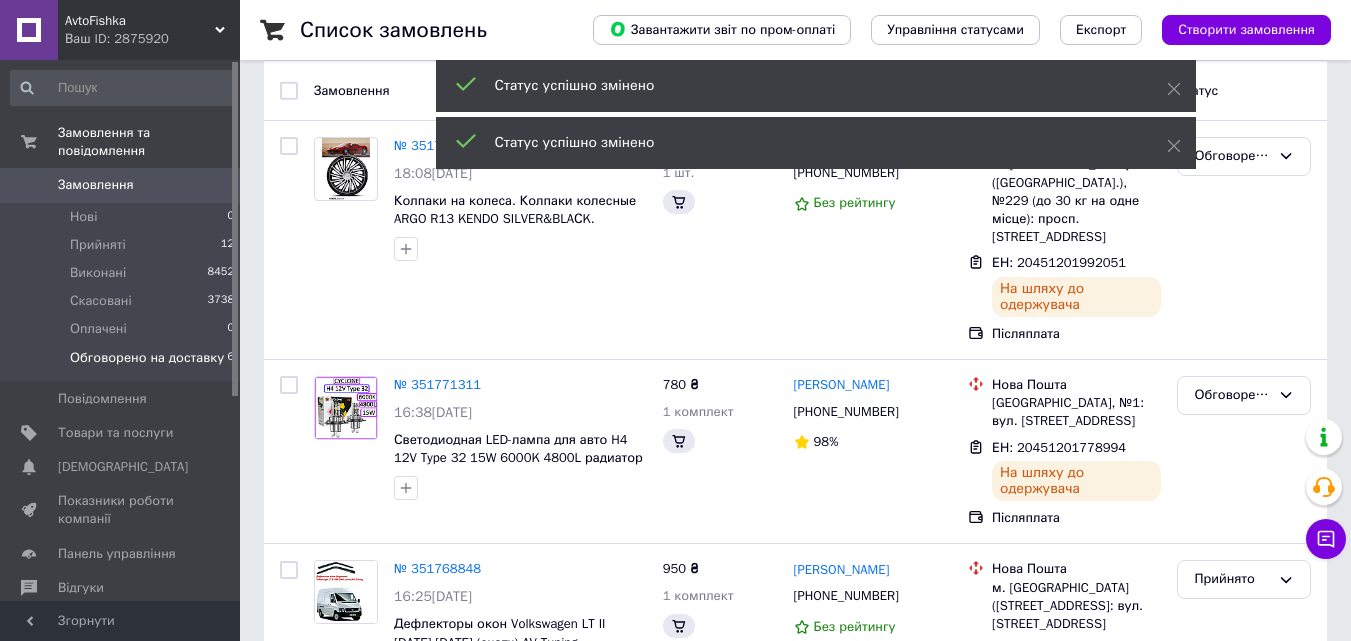 click on "Обговорено на доставку" at bounding box center [1232, 395] 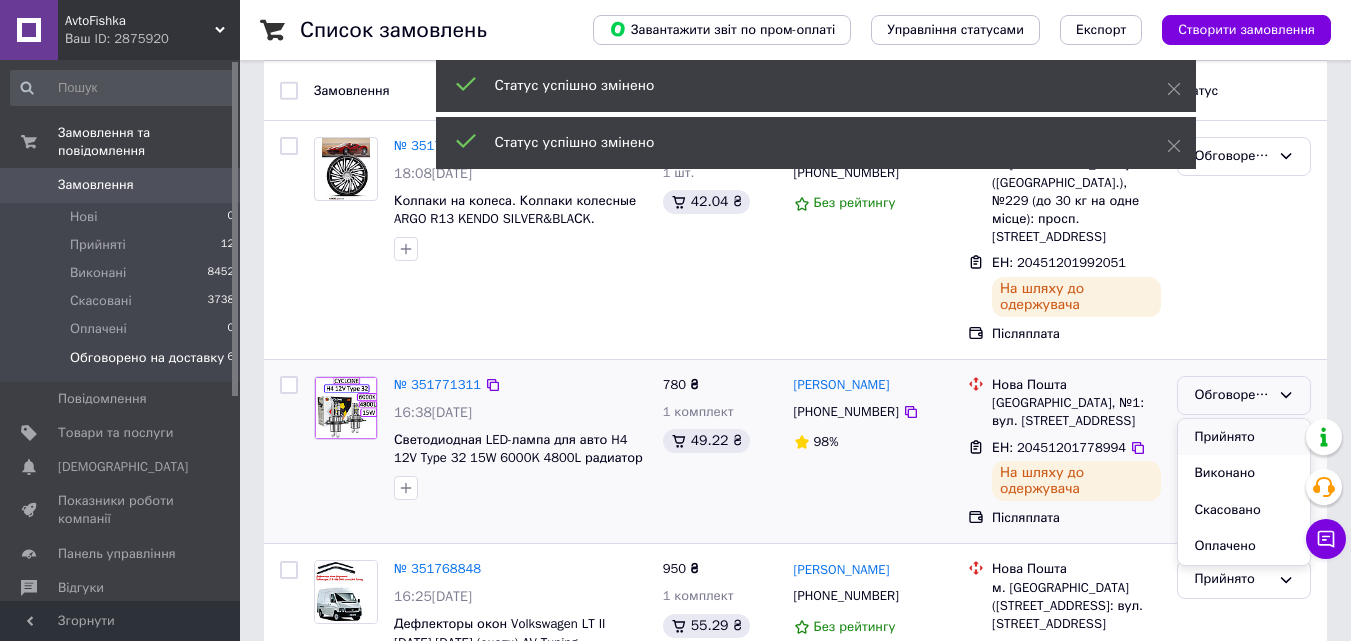click on "Прийнято" at bounding box center [1244, 437] 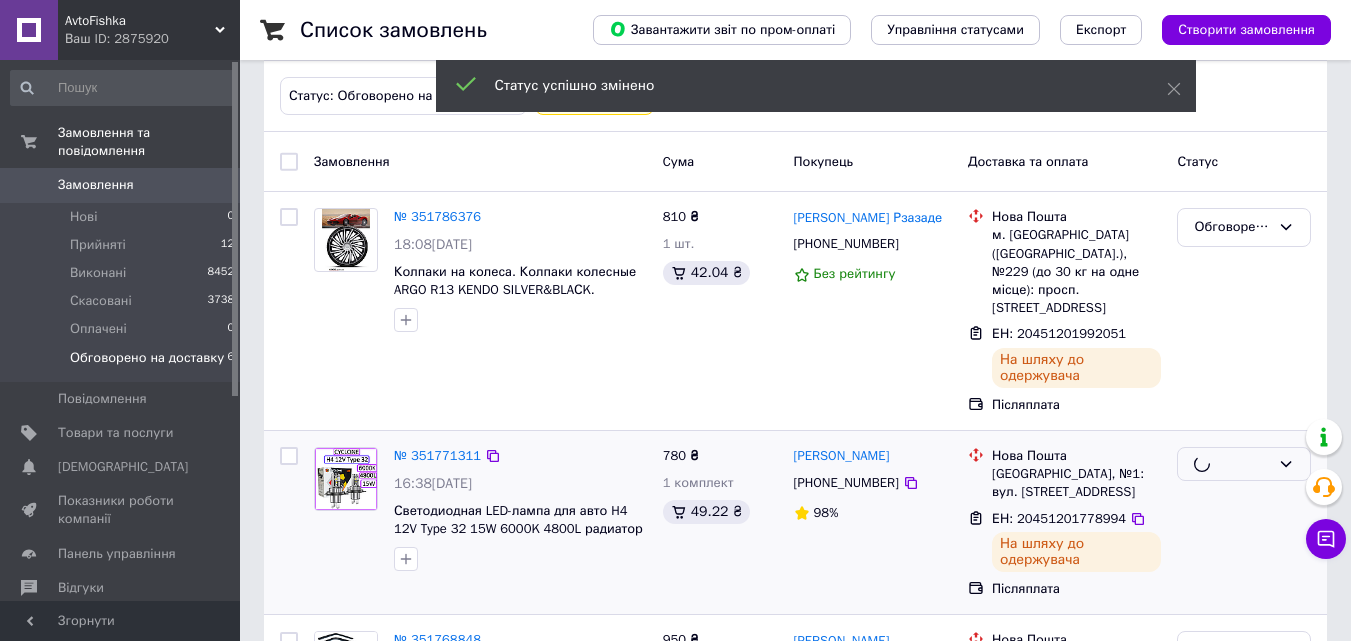 scroll, scrollTop: 0, scrollLeft: 0, axis: both 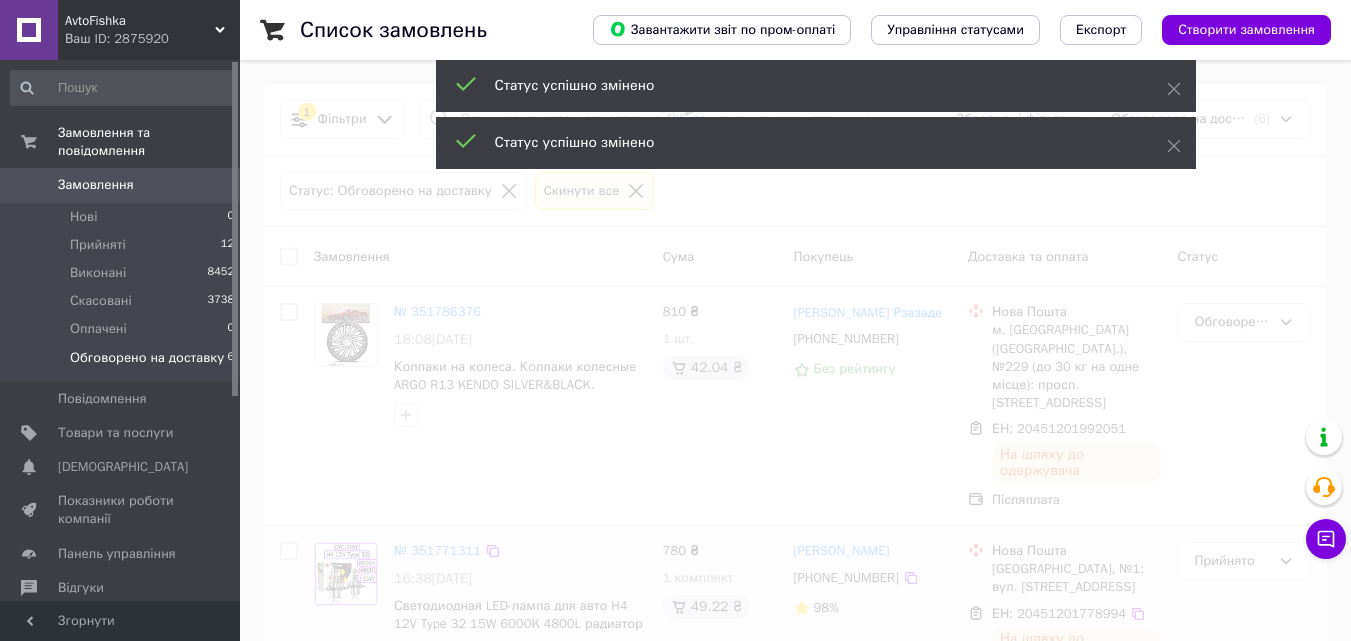 drag, startPoint x: 1219, startPoint y: 356, endPoint x: 1222, endPoint y: 325, distance: 31.144823 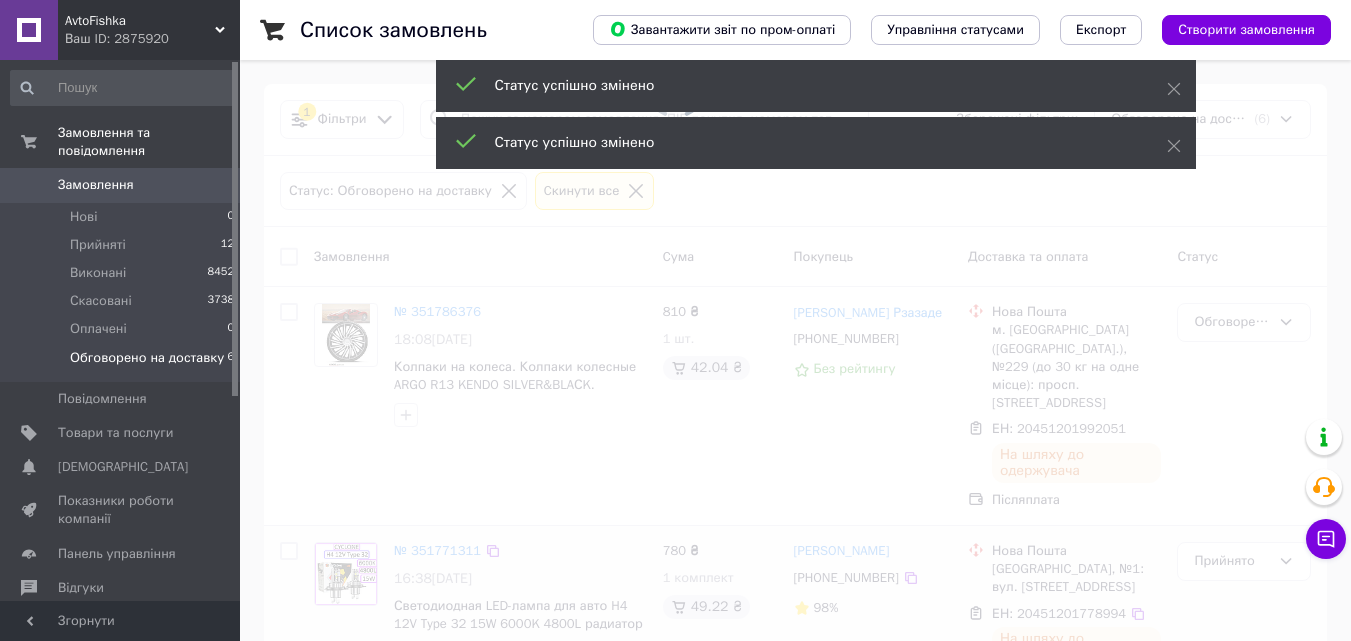 click at bounding box center [675, 320] 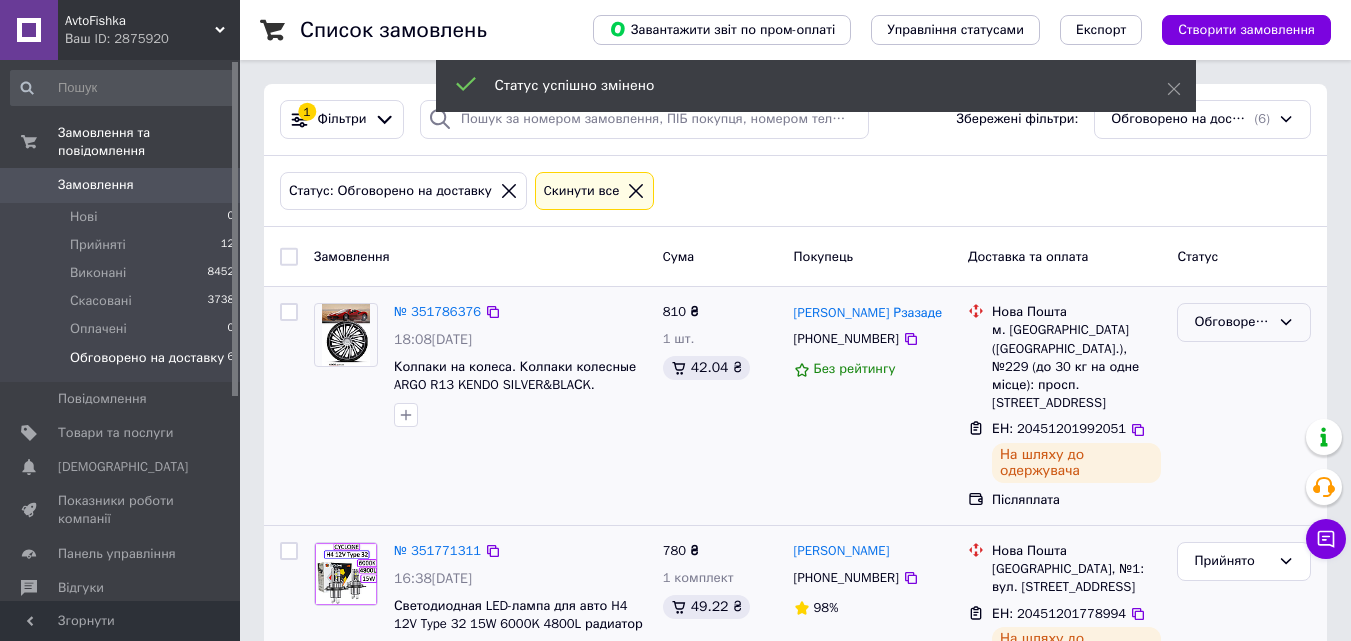 click on "Обговорено на доставку" at bounding box center [1232, 322] 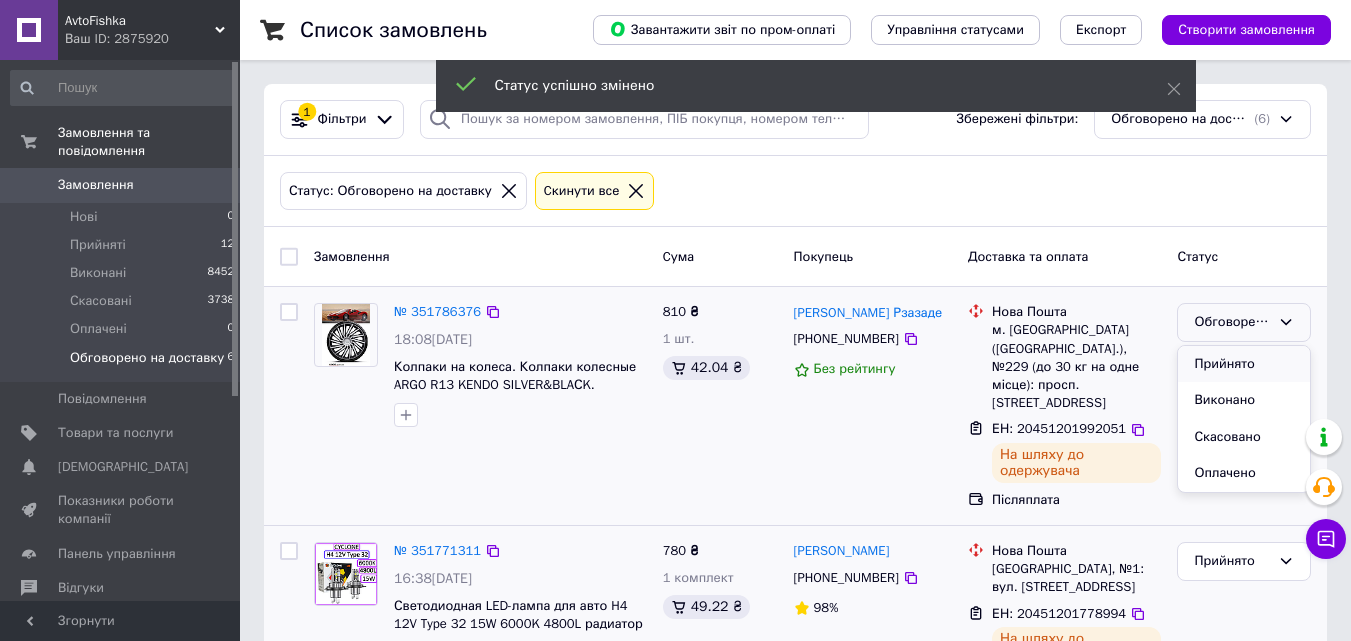 click on "Прийнято" at bounding box center (1244, 364) 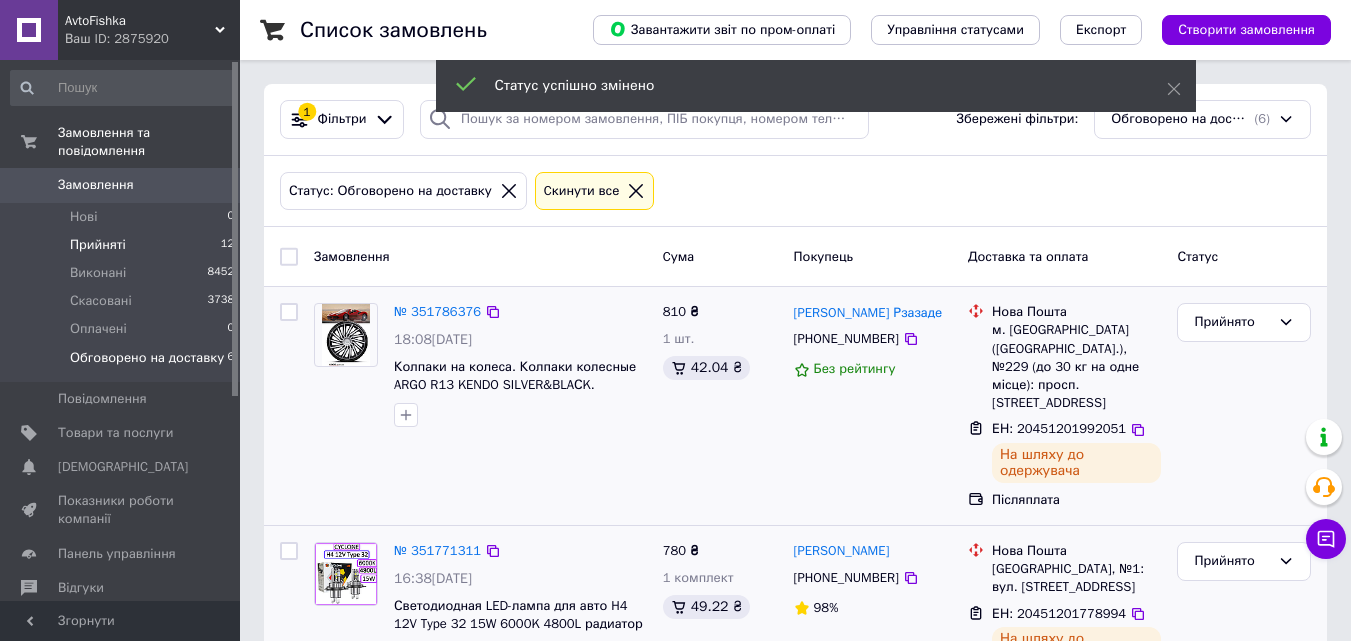 click on "Прийняті 12" at bounding box center (123, 245) 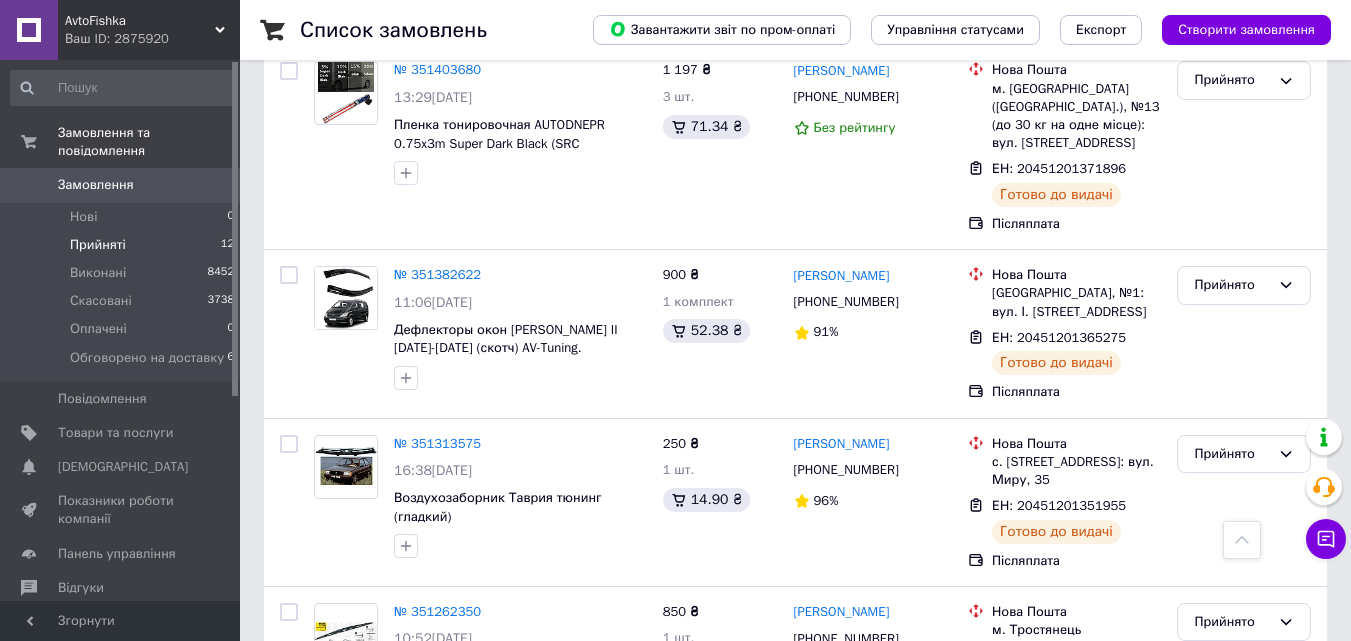 scroll, scrollTop: 1990, scrollLeft: 0, axis: vertical 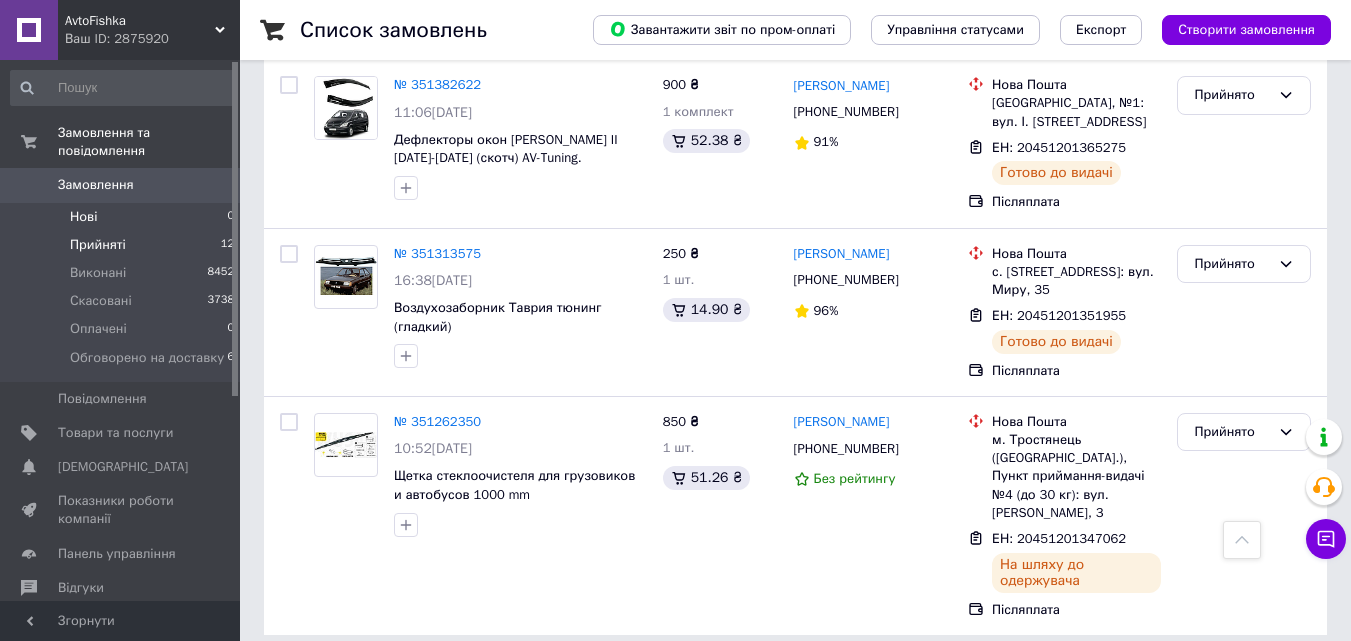 click on "Нові 0" at bounding box center [123, 217] 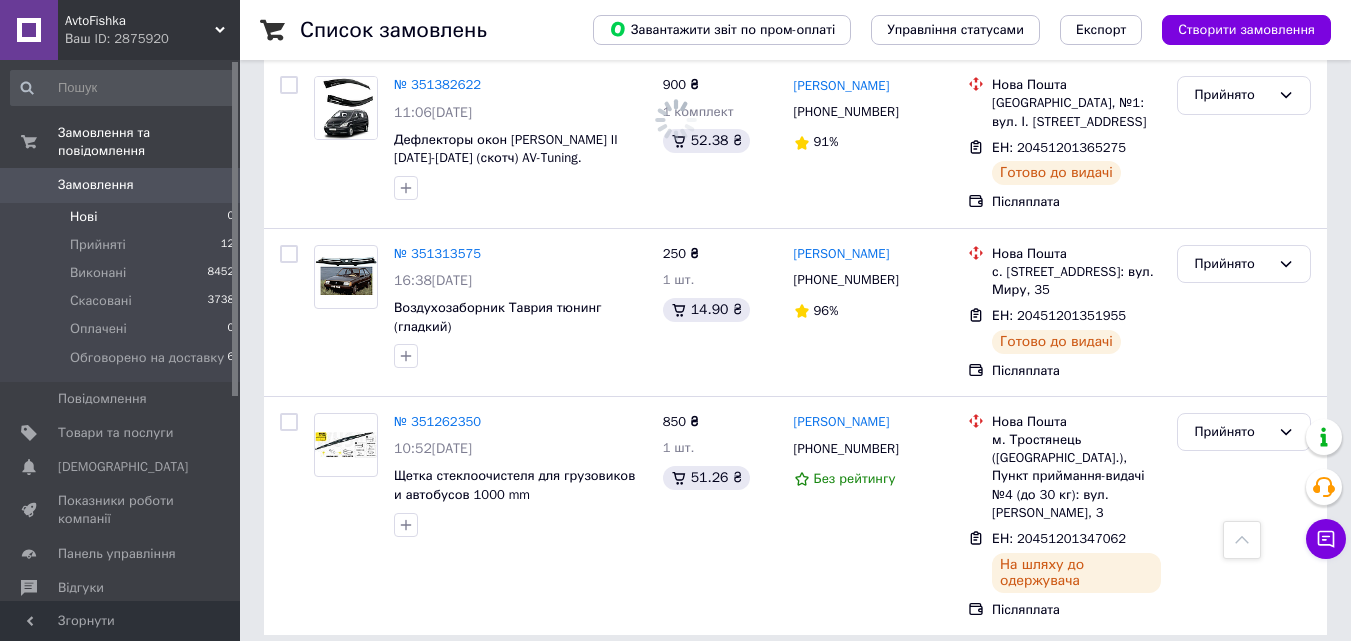scroll, scrollTop: 0, scrollLeft: 0, axis: both 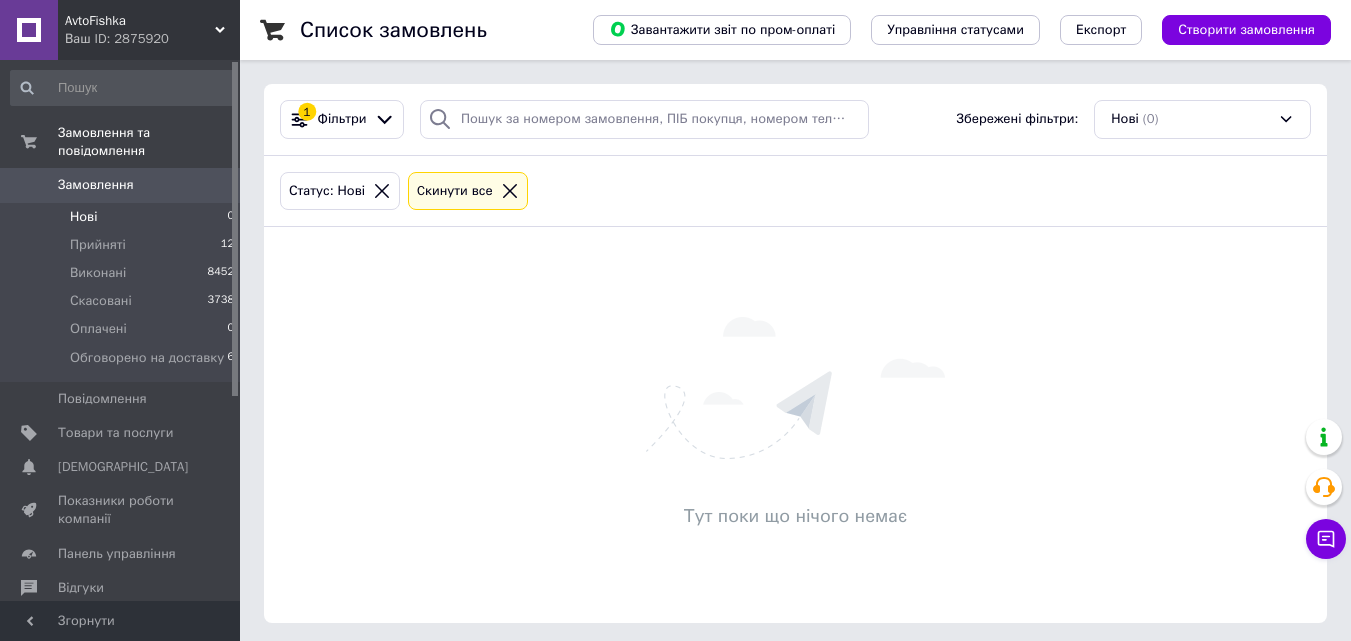 click on "Ваш ID: 2875920" at bounding box center [152, 39] 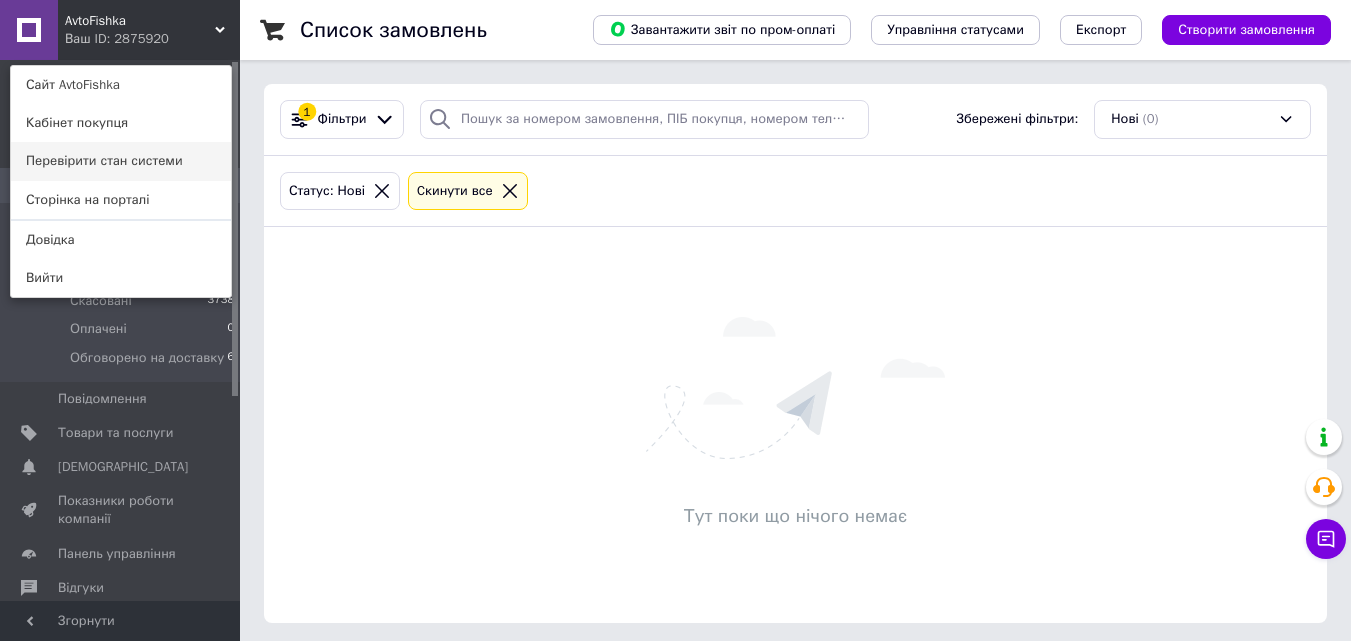 click on "Перевірити стан системи" at bounding box center (121, 161) 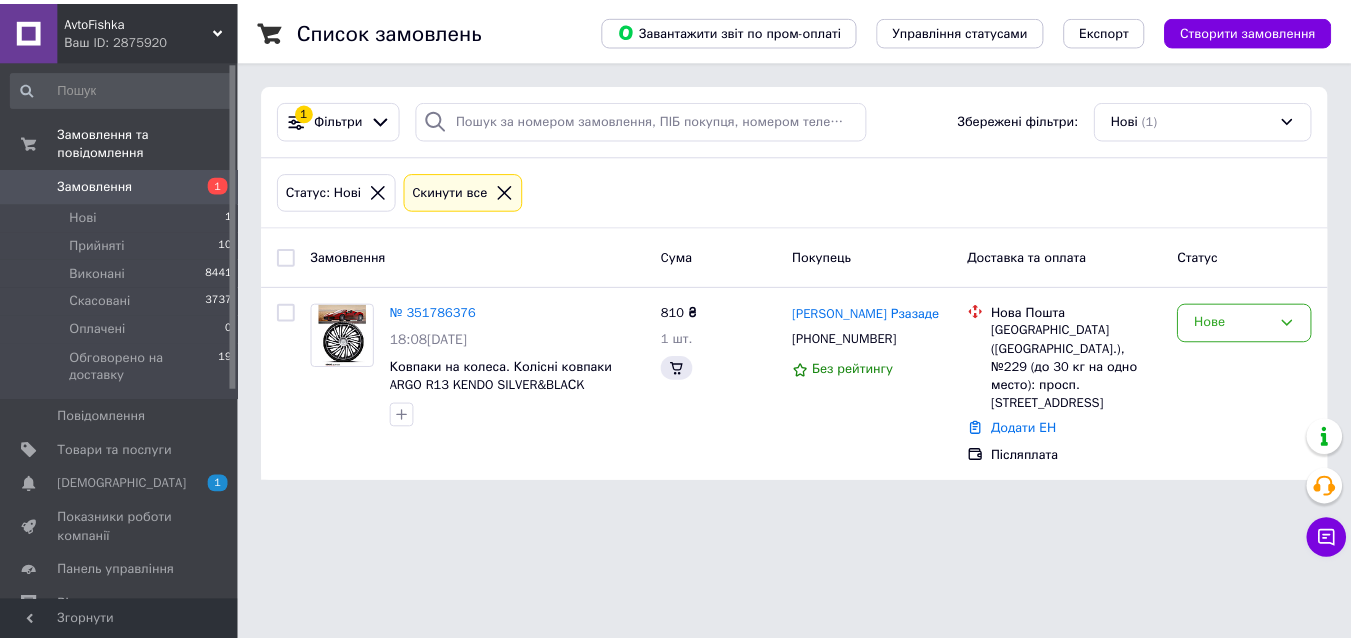 scroll, scrollTop: 0, scrollLeft: 0, axis: both 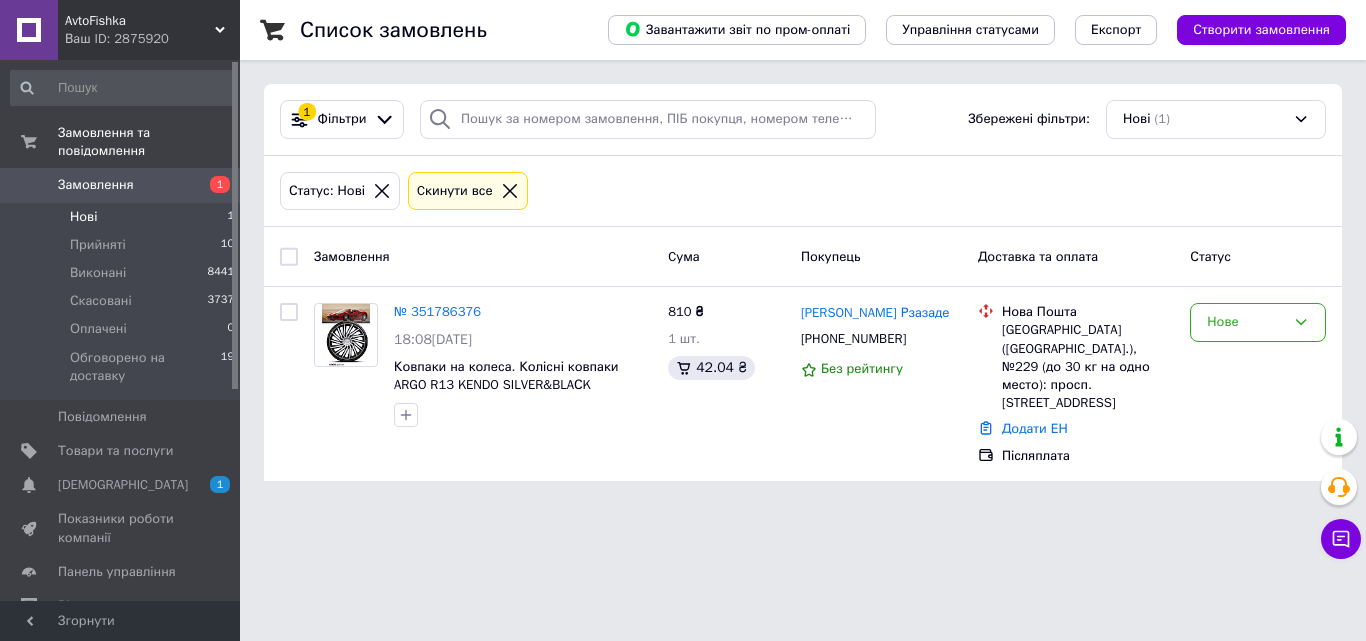 click on "Нові 1" at bounding box center [123, 217] 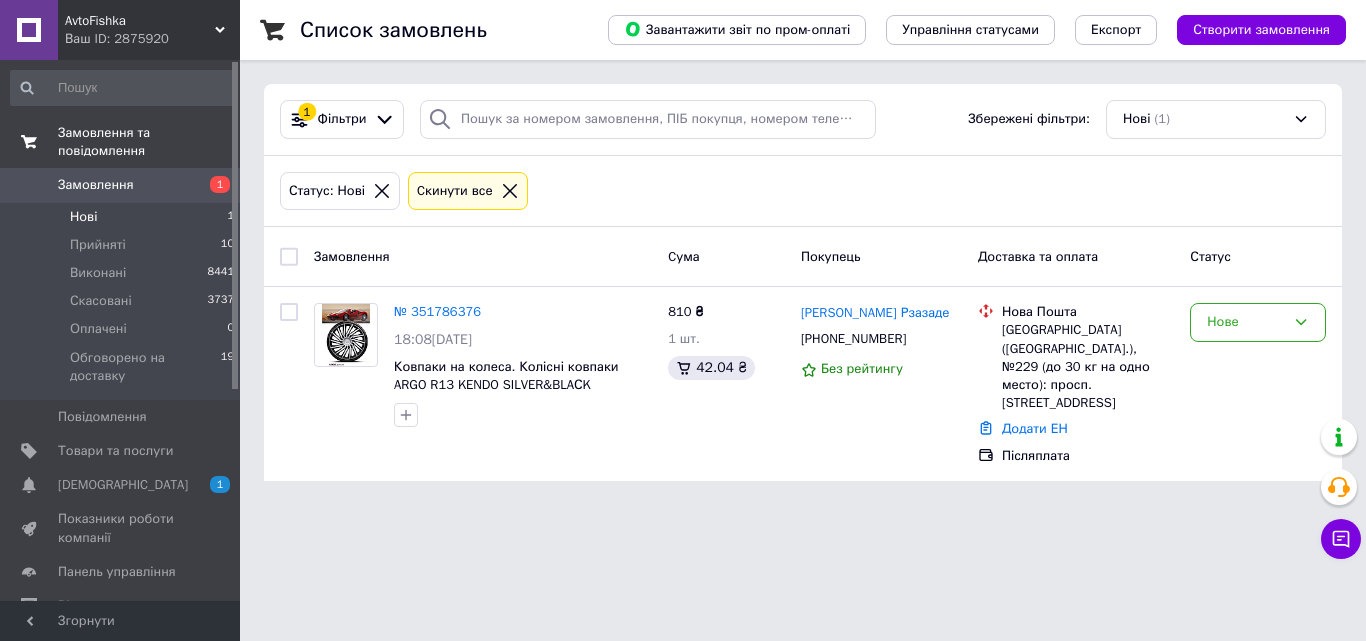 click on "Замовлення та повідомлення" at bounding box center [149, 142] 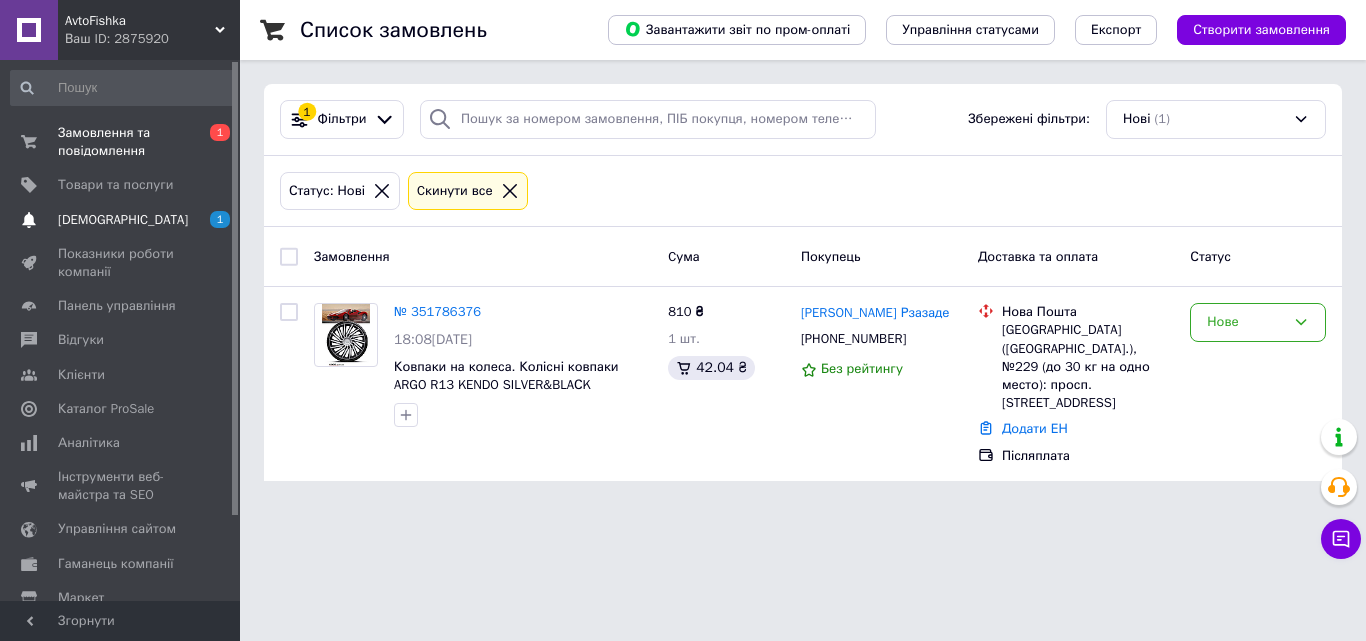 click on "[DEMOGRAPHIC_DATA]" at bounding box center [121, 220] 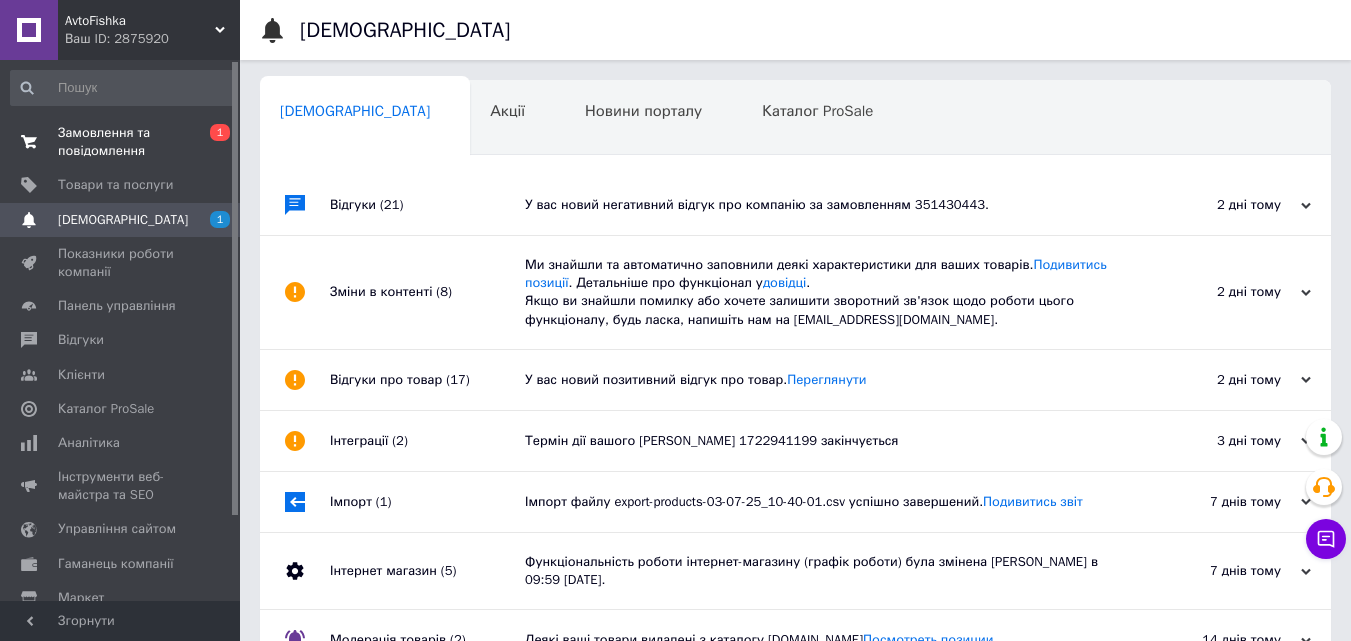 click on "Замовлення та повідомлення" at bounding box center (121, 142) 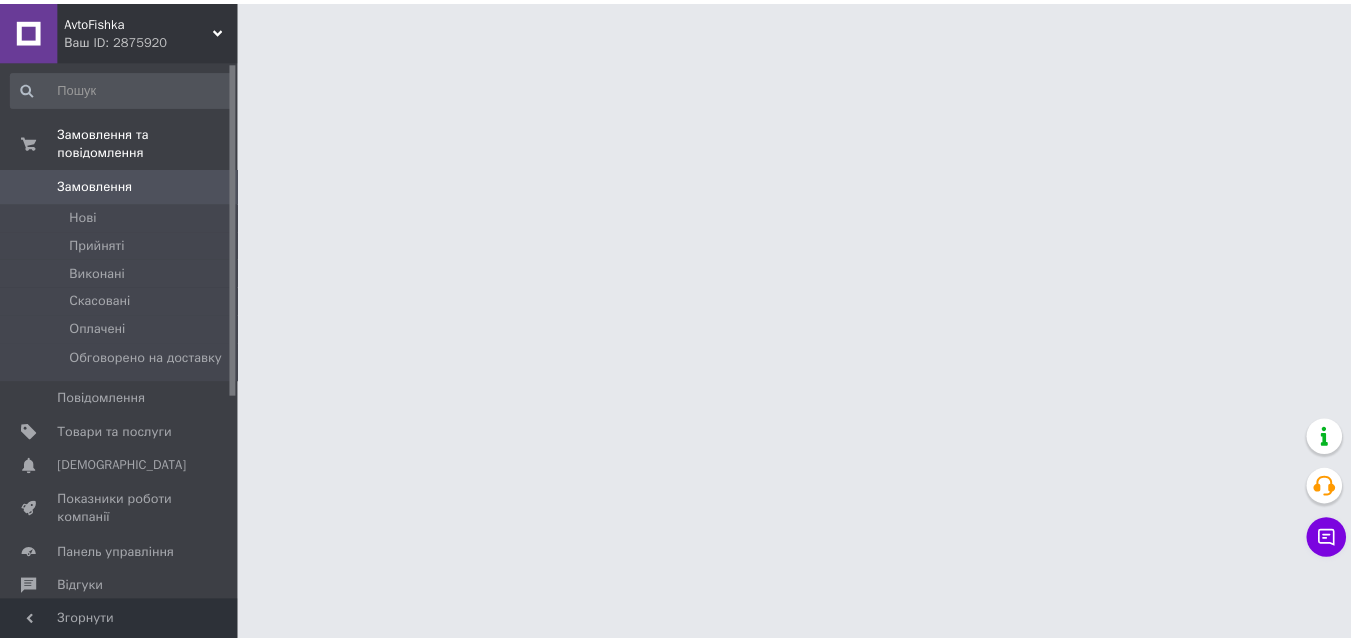 scroll, scrollTop: 0, scrollLeft: 0, axis: both 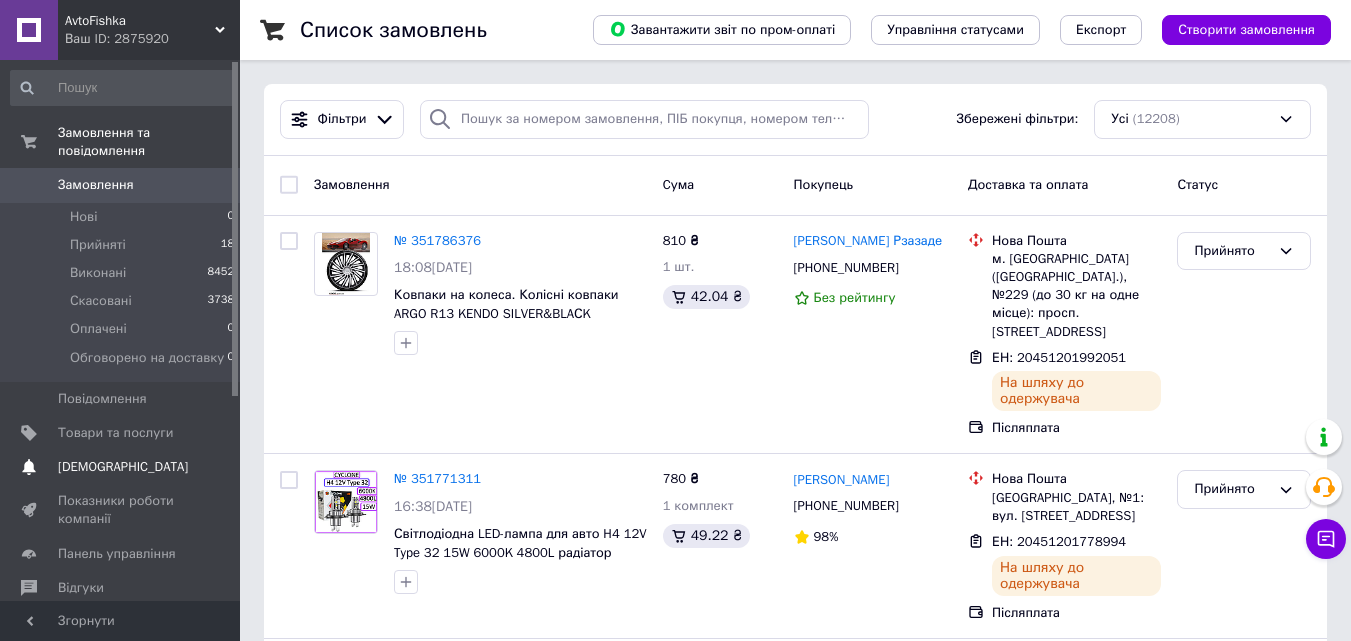 click on "[DEMOGRAPHIC_DATA]" at bounding box center [123, 467] 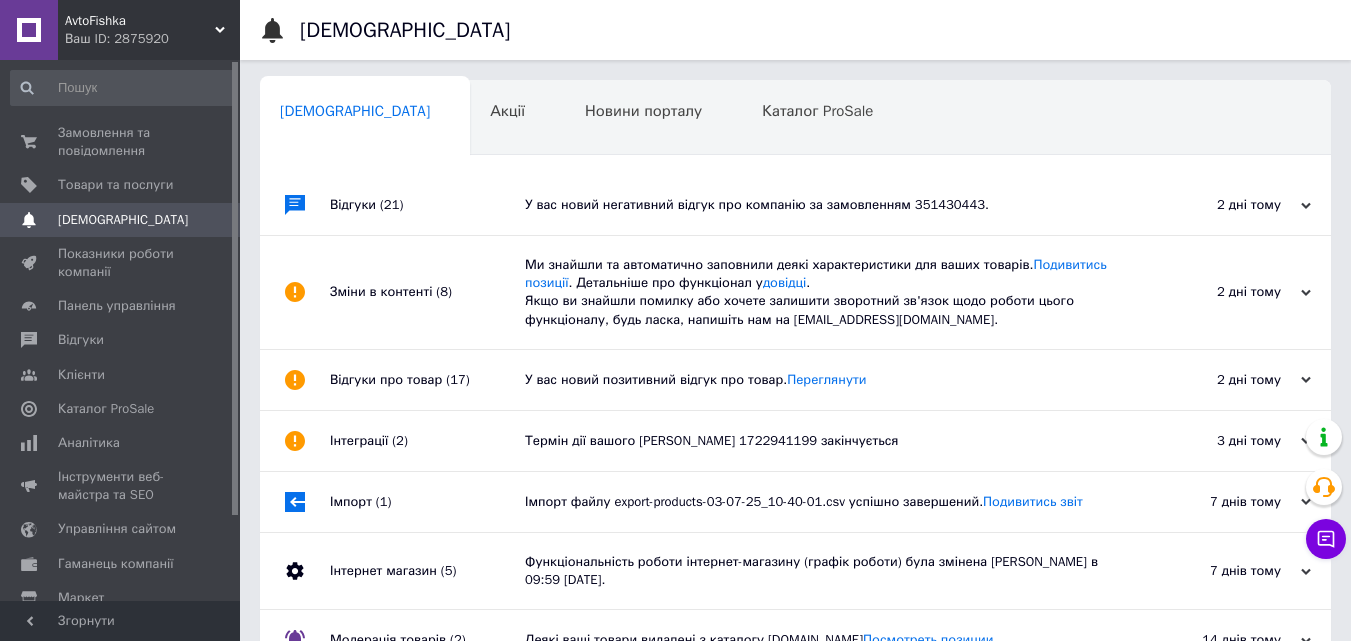 click on "У вас новий негативний відгук про компанію  за замовленням 351430443." at bounding box center [818, 205] 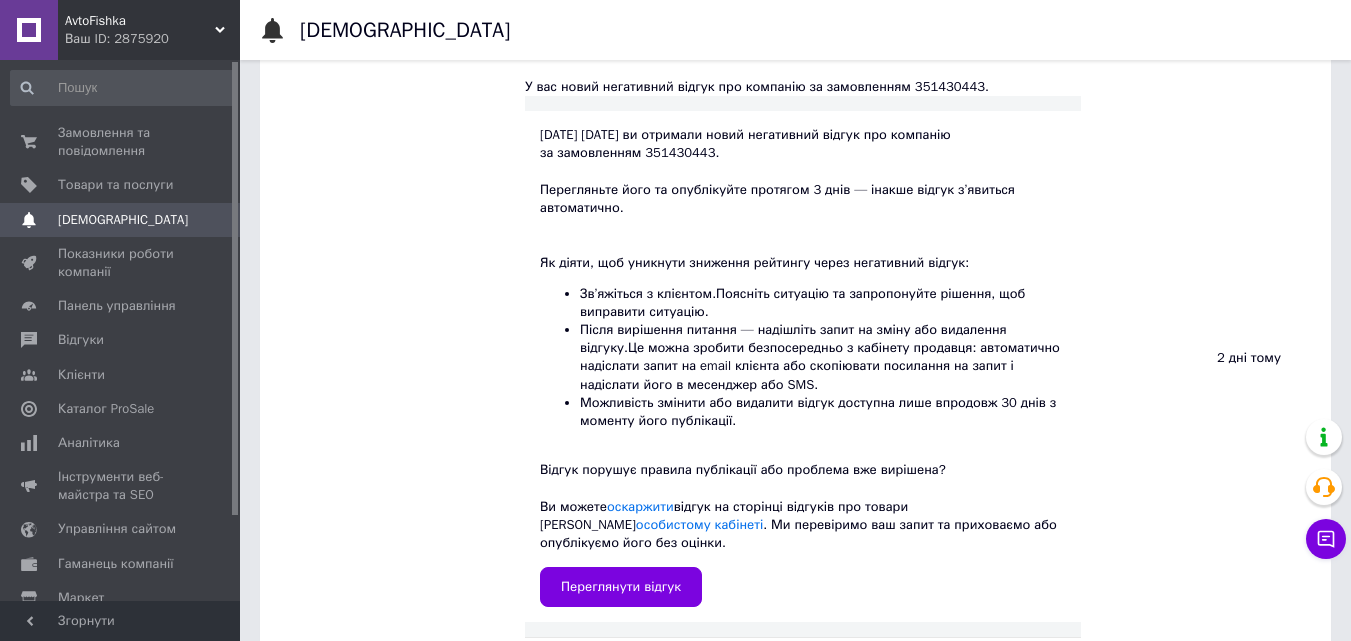 scroll, scrollTop: 200, scrollLeft: 0, axis: vertical 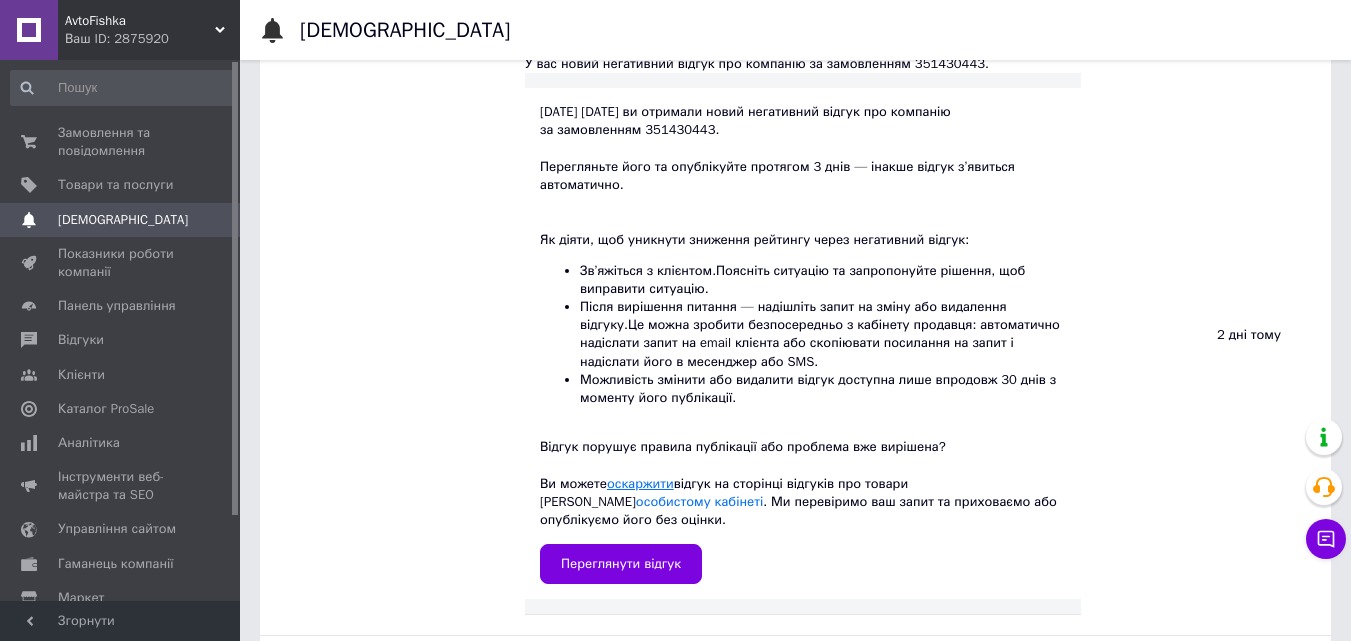 click on "оскаржити" at bounding box center (640, 483) 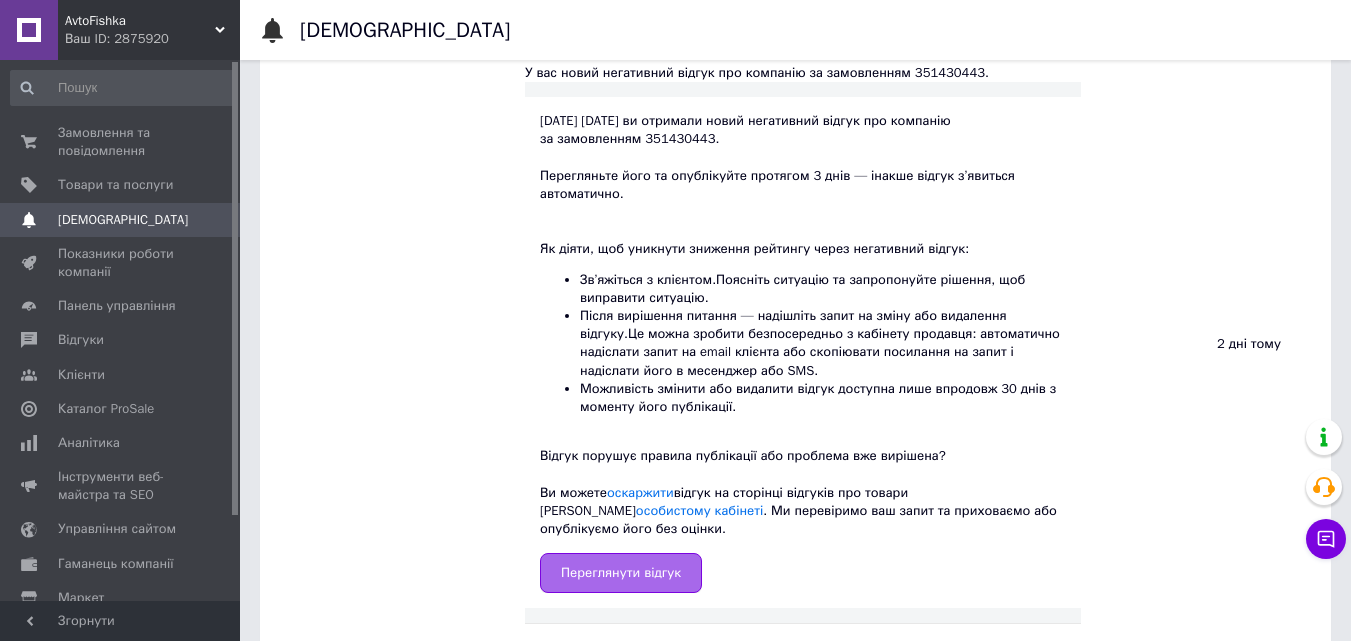 scroll, scrollTop: 200, scrollLeft: 0, axis: vertical 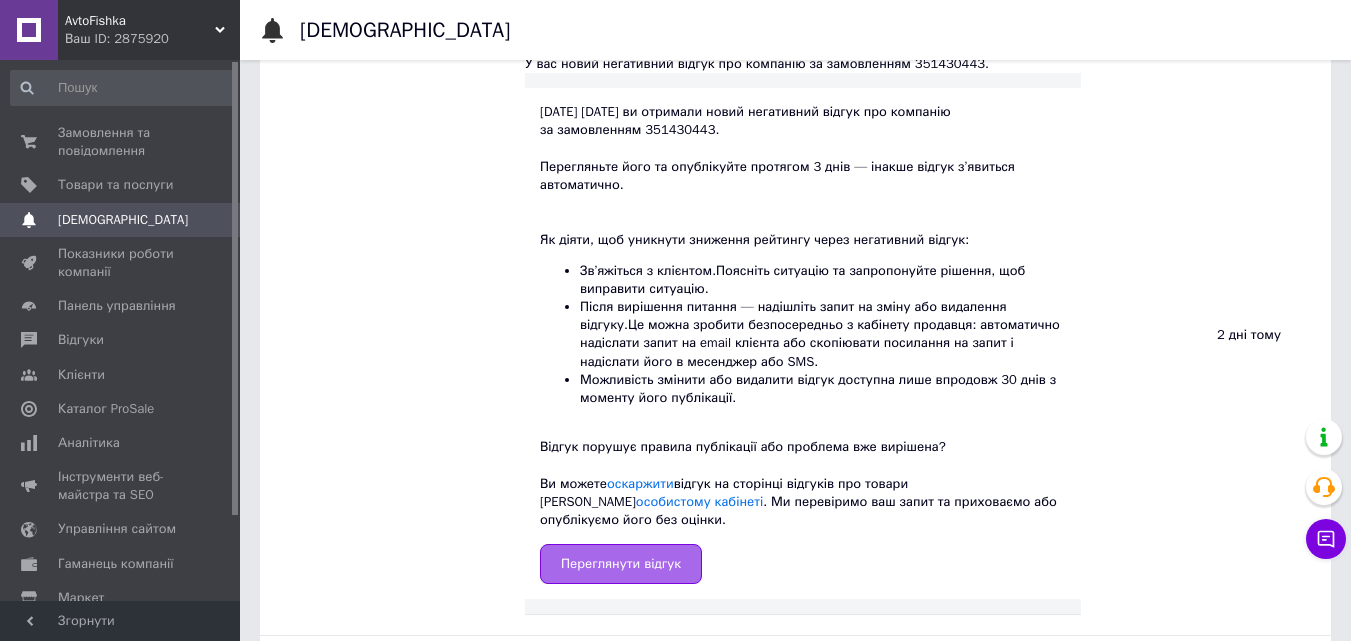 click on "Переглянути відгук" at bounding box center (621, 564) 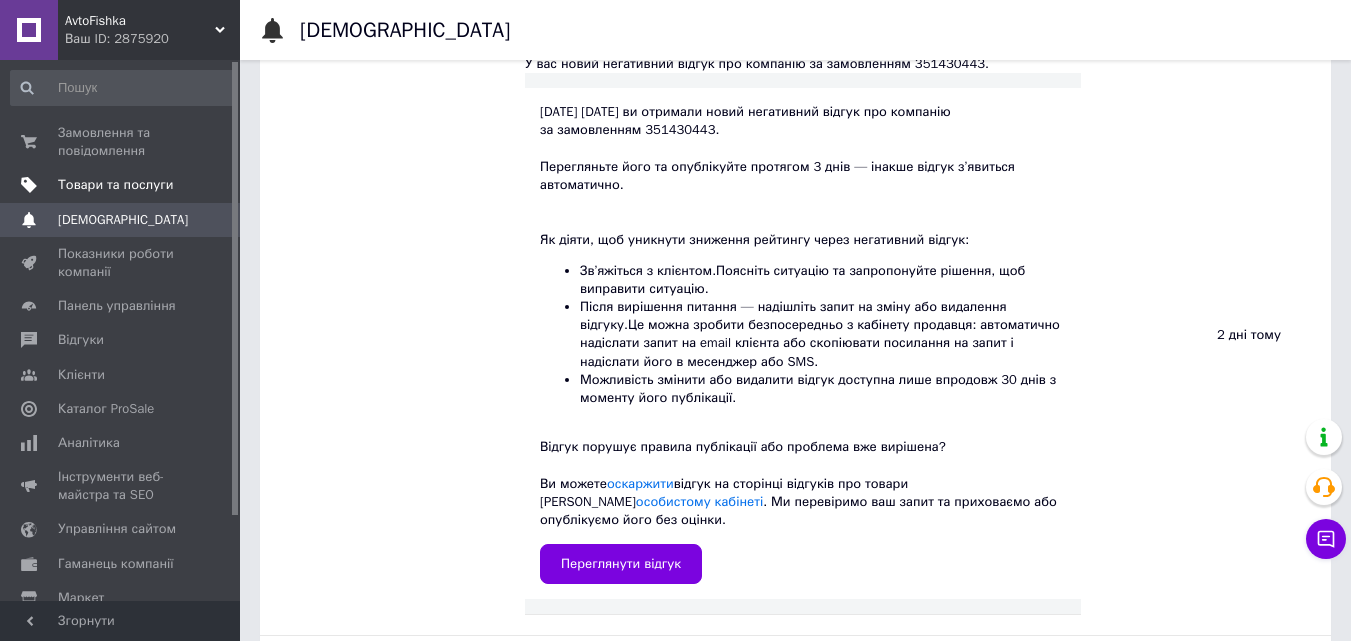 scroll, scrollTop: 0, scrollLeft: 0, axis: both 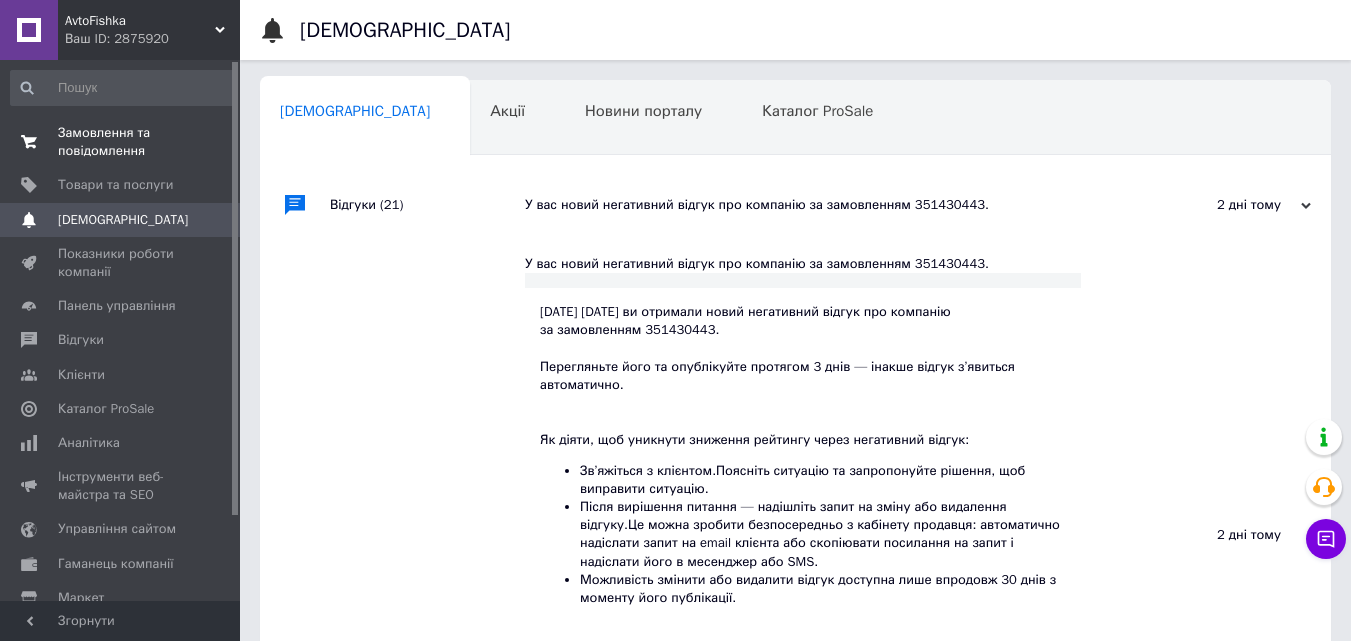 click on "Замовлення та повідомлення" at bounding box center (121, 142) 